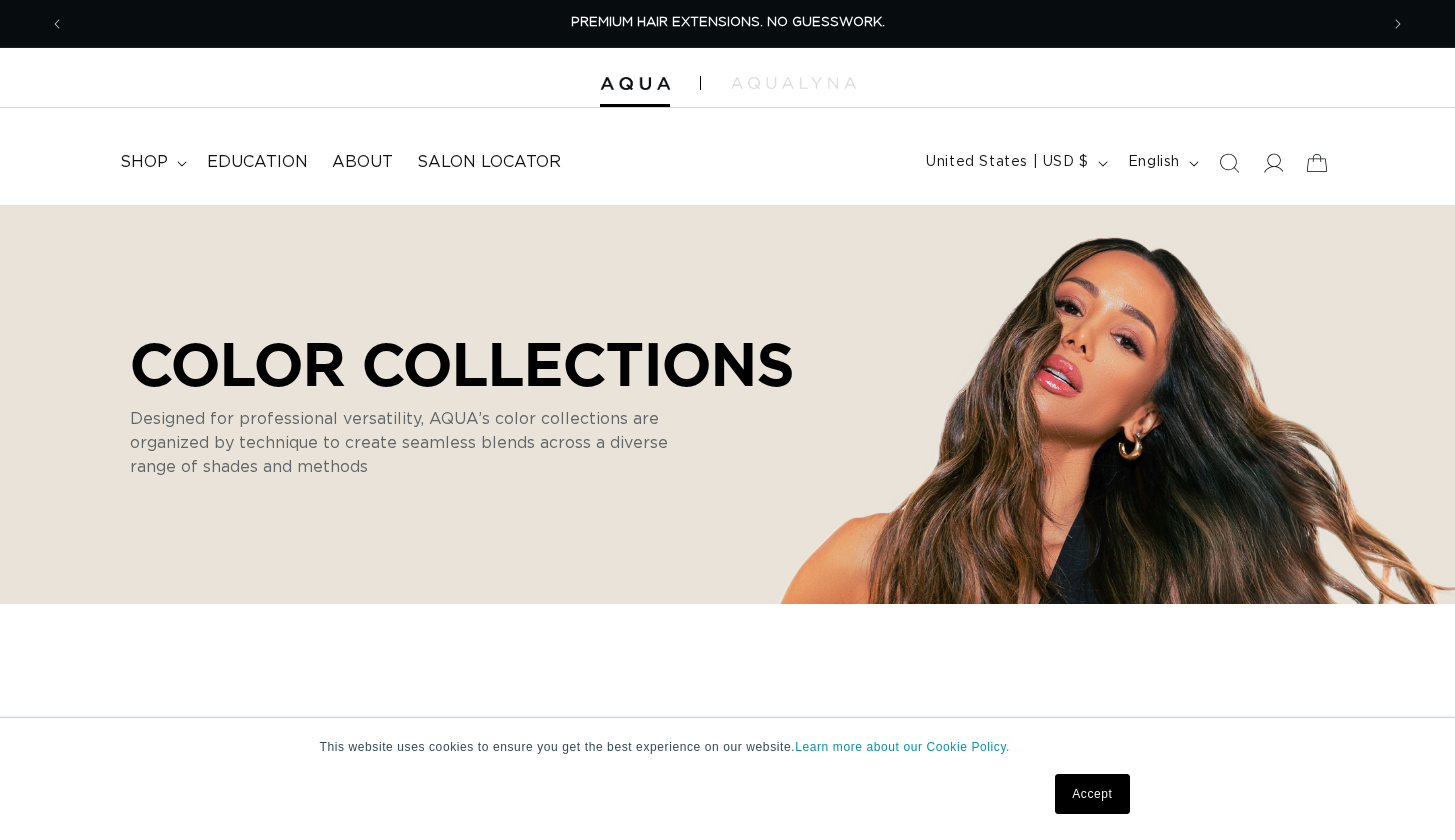 scroll, scrollTop: 0, scrollLeft: 0, axis: both 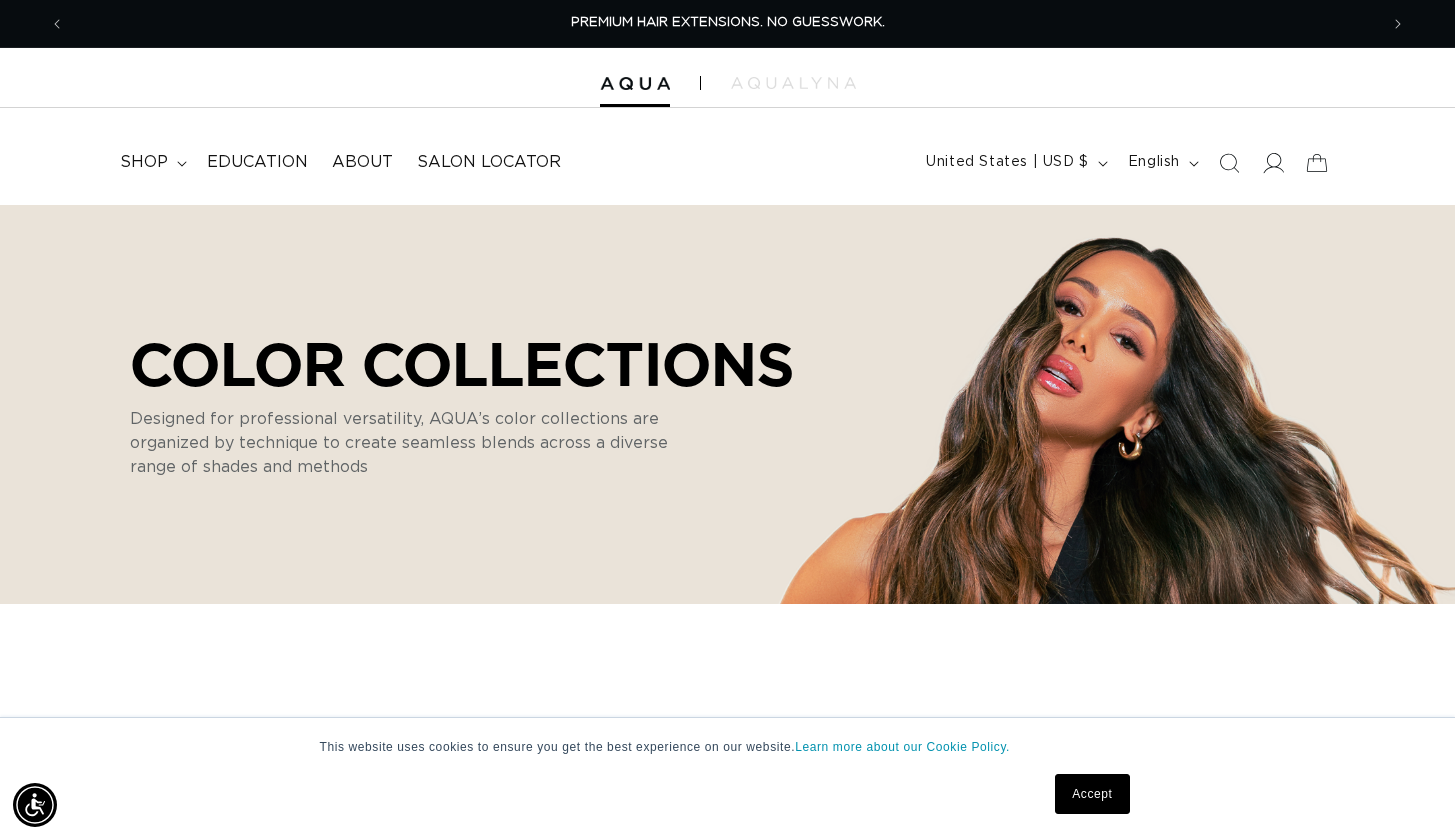 click 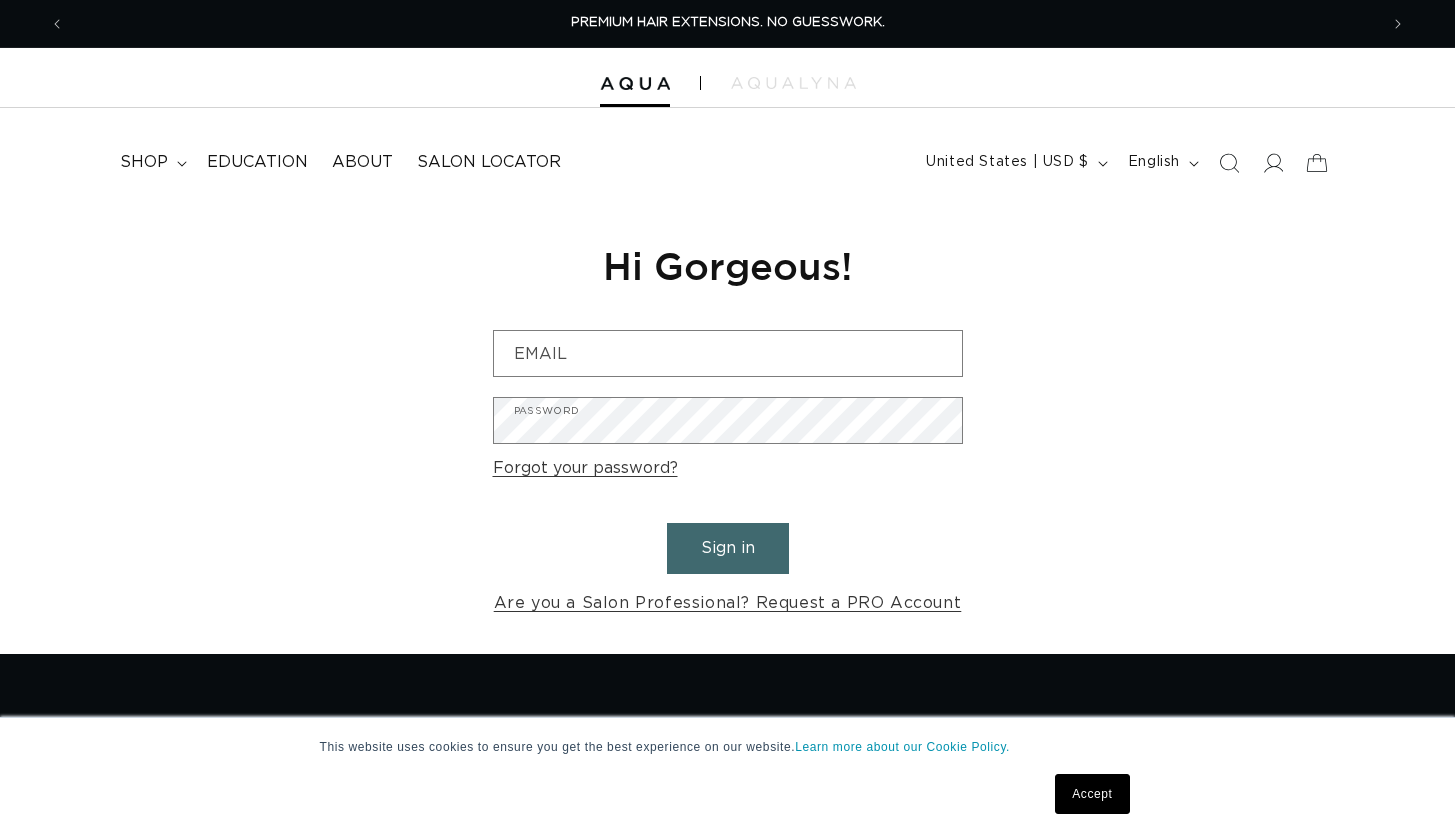 scroll, scrollTop: 0, scrollLeft: 0, axis: both 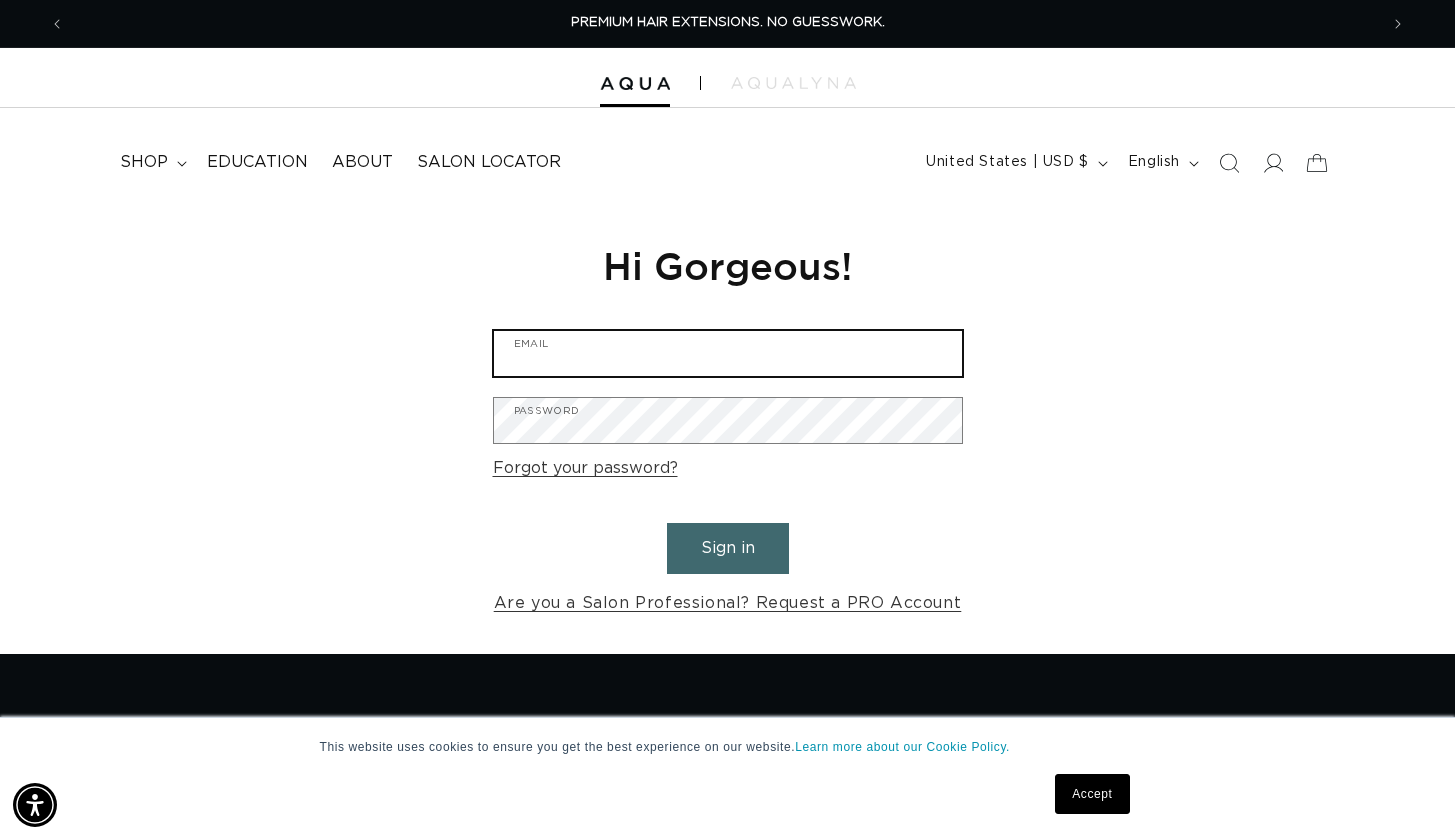 click on "Email" at bounding box center (728, 353) 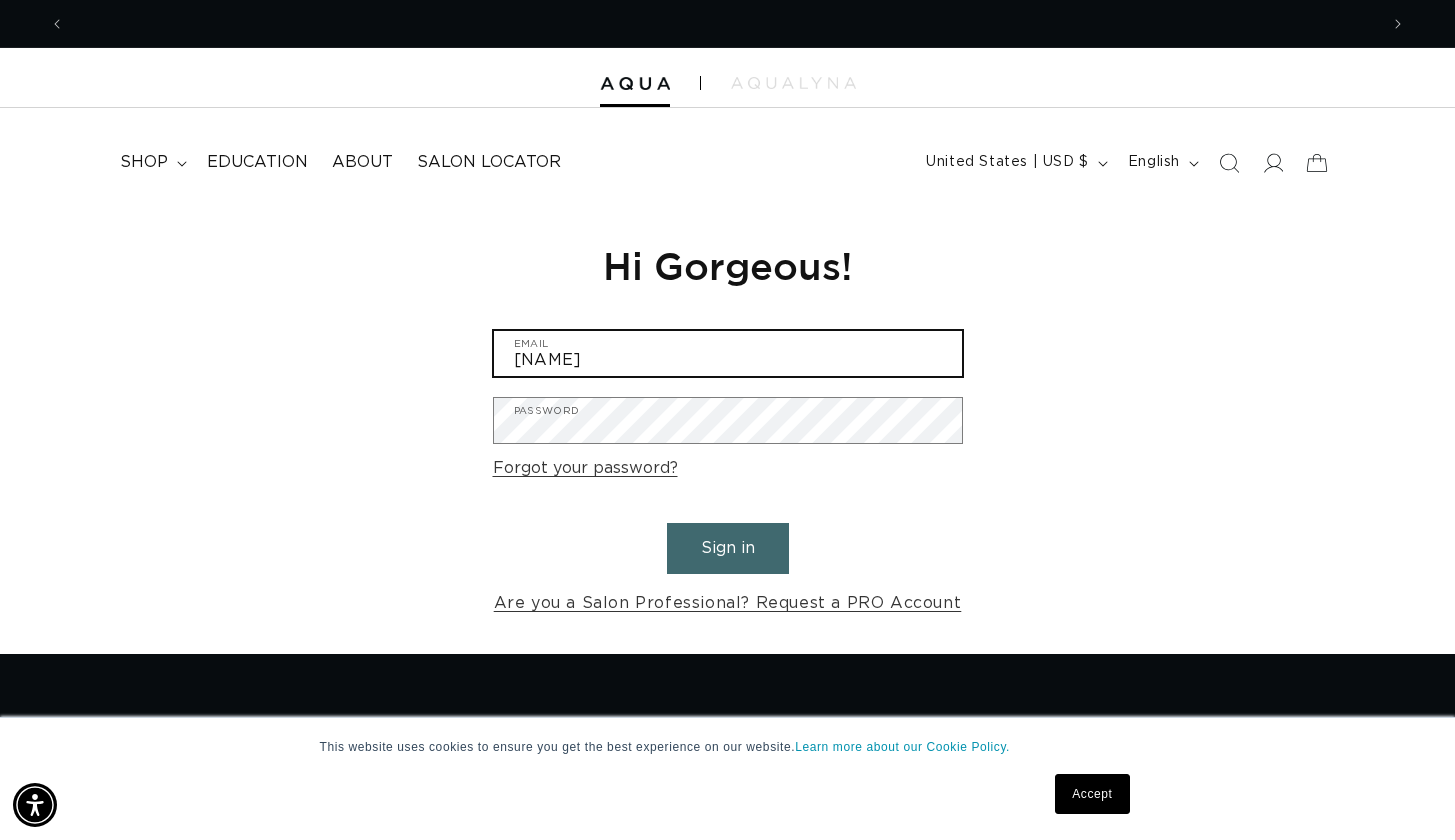 scroll, scrollTop: 0, scrollLeft: 0, axis: both 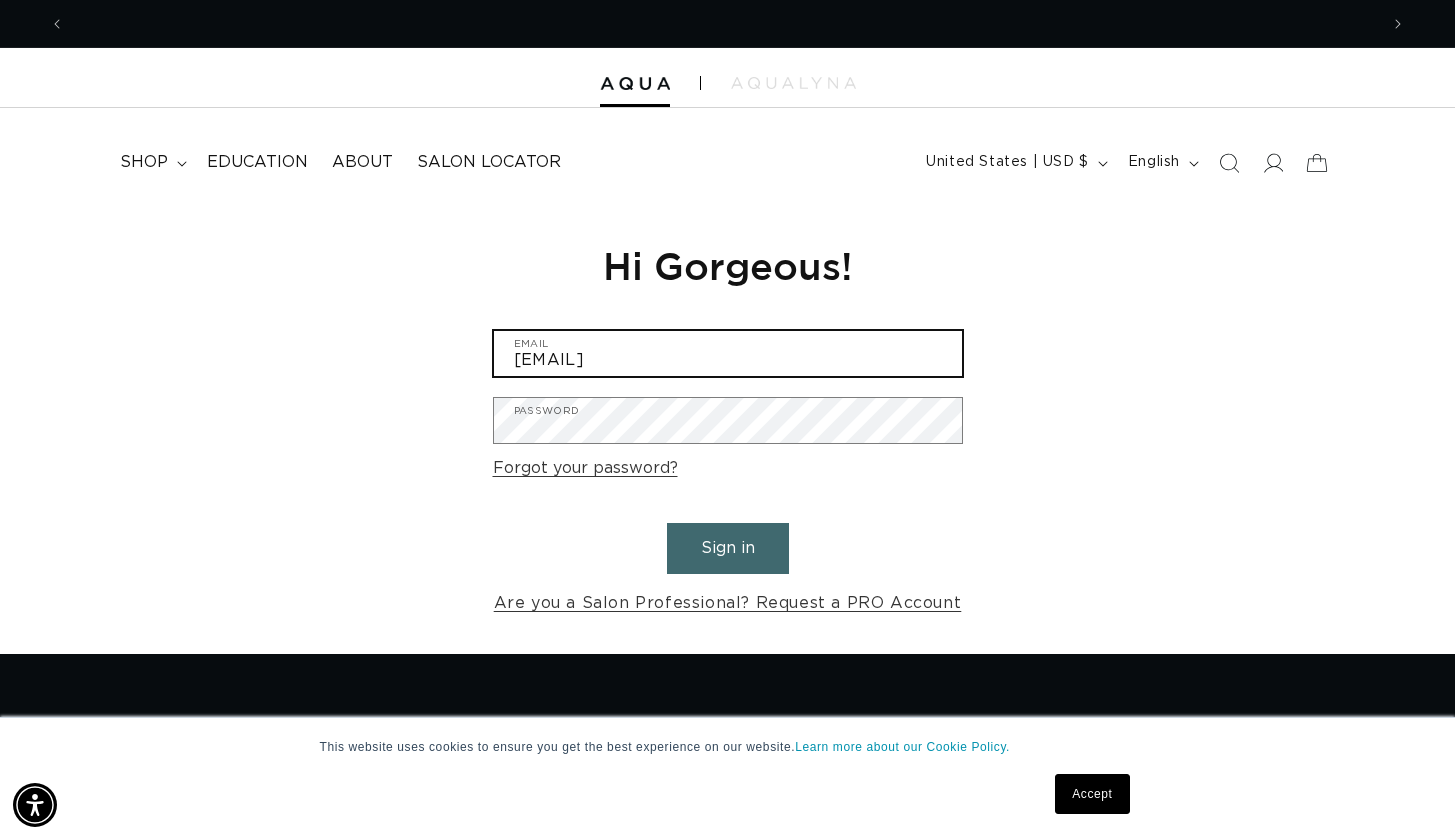 type on "[EMAIL]" 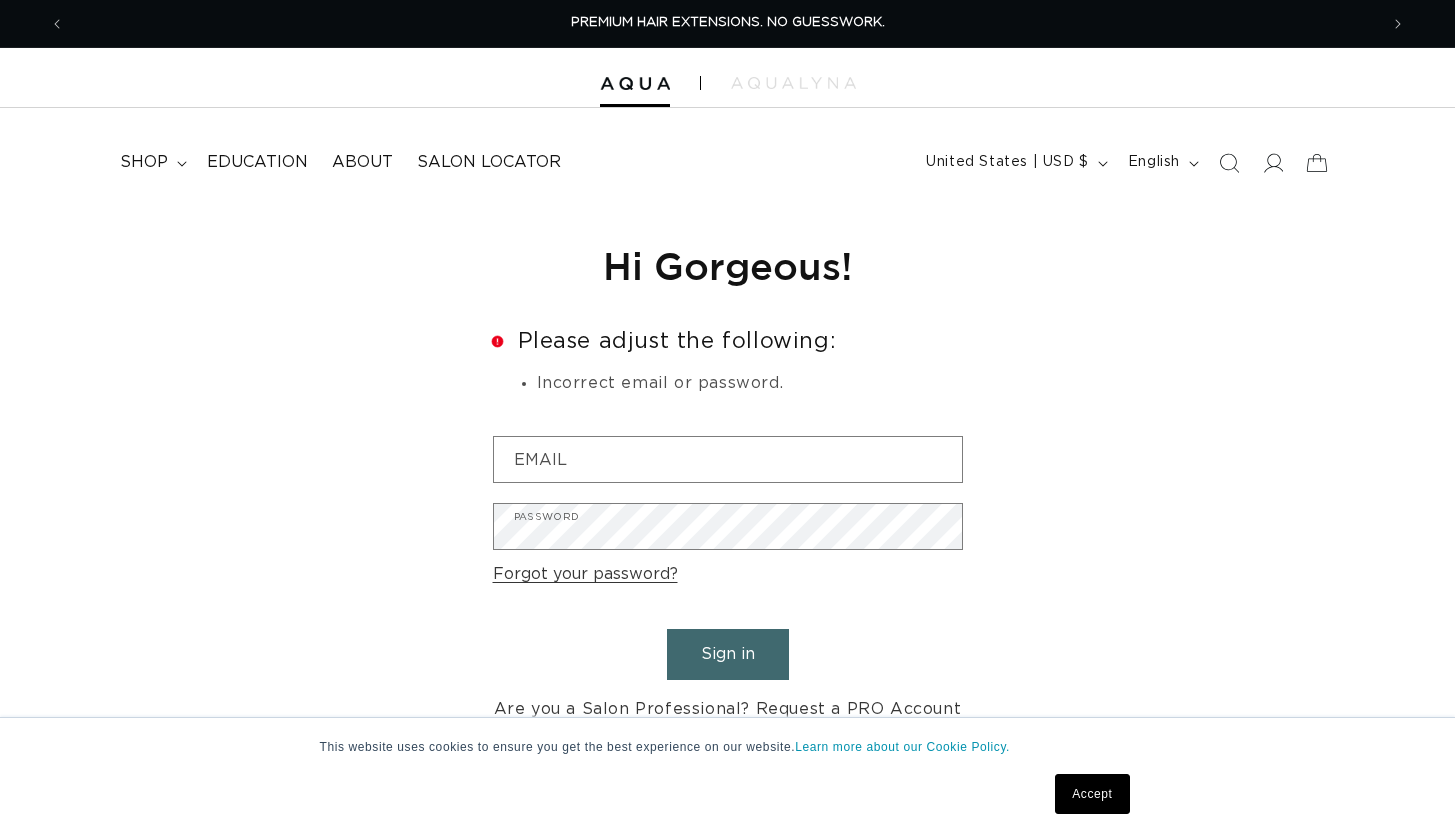 scroll, scrollTop: 0, scrollLeft: 0, axis: both 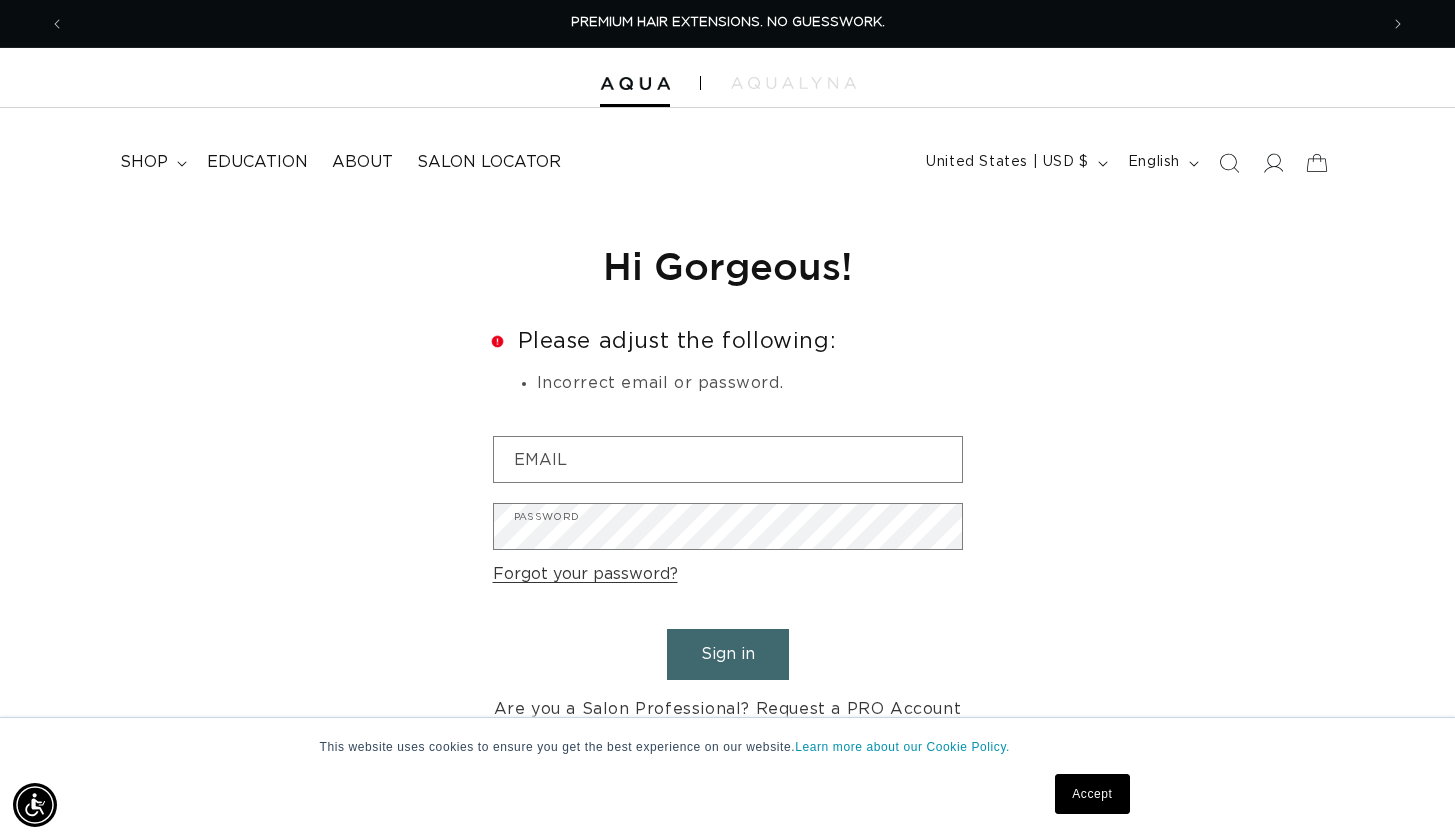 click on "Error
Please adjust the following:
Incorrect email or password.
Email
Password
Forgot your password?
Sign in
Are you a Salon Professional? Request a PRO Account" at bounding box center (728, 527) 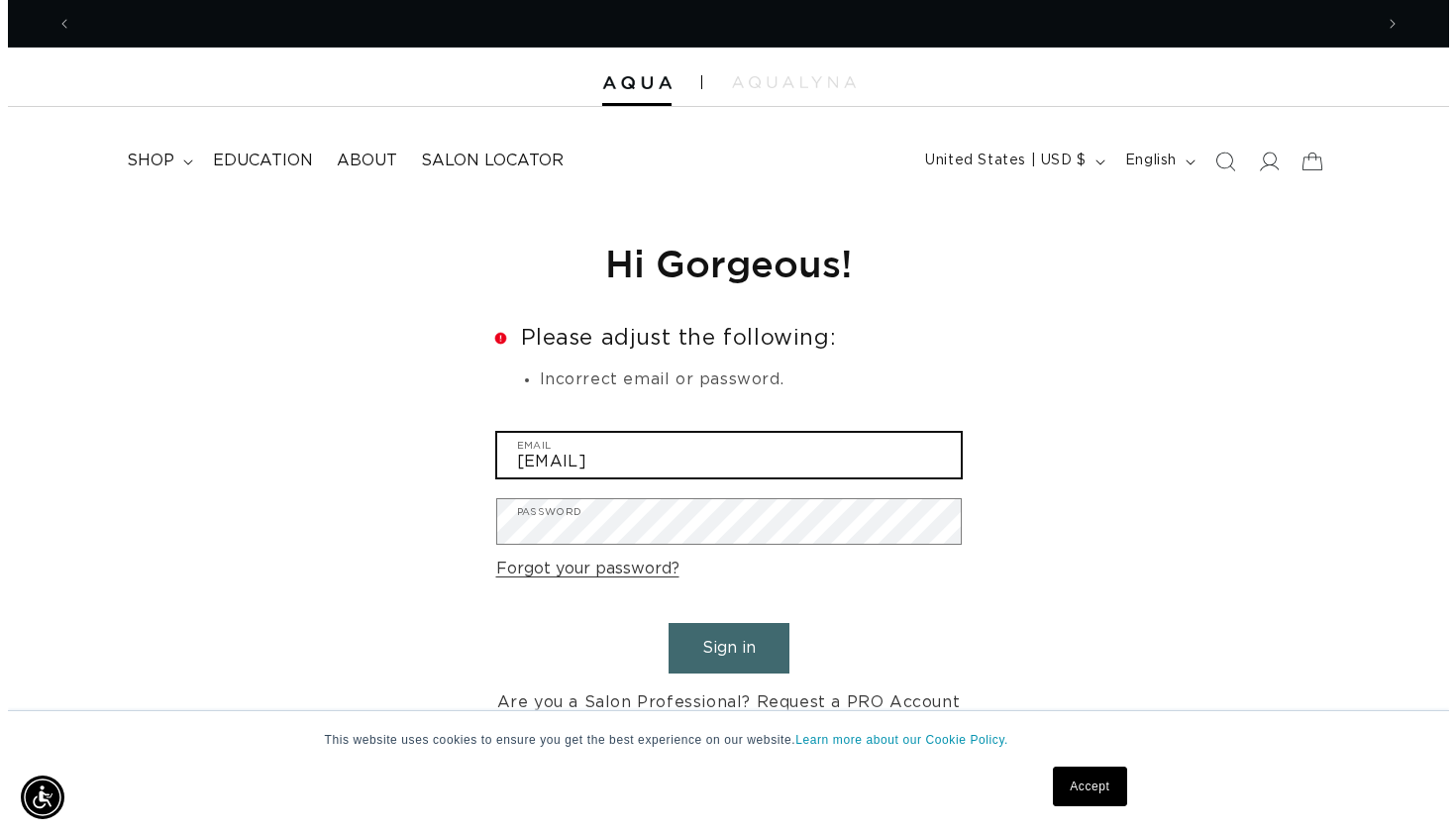 scroll, scrollTop: 0, scrollLeft: 2601, axis: horizontal 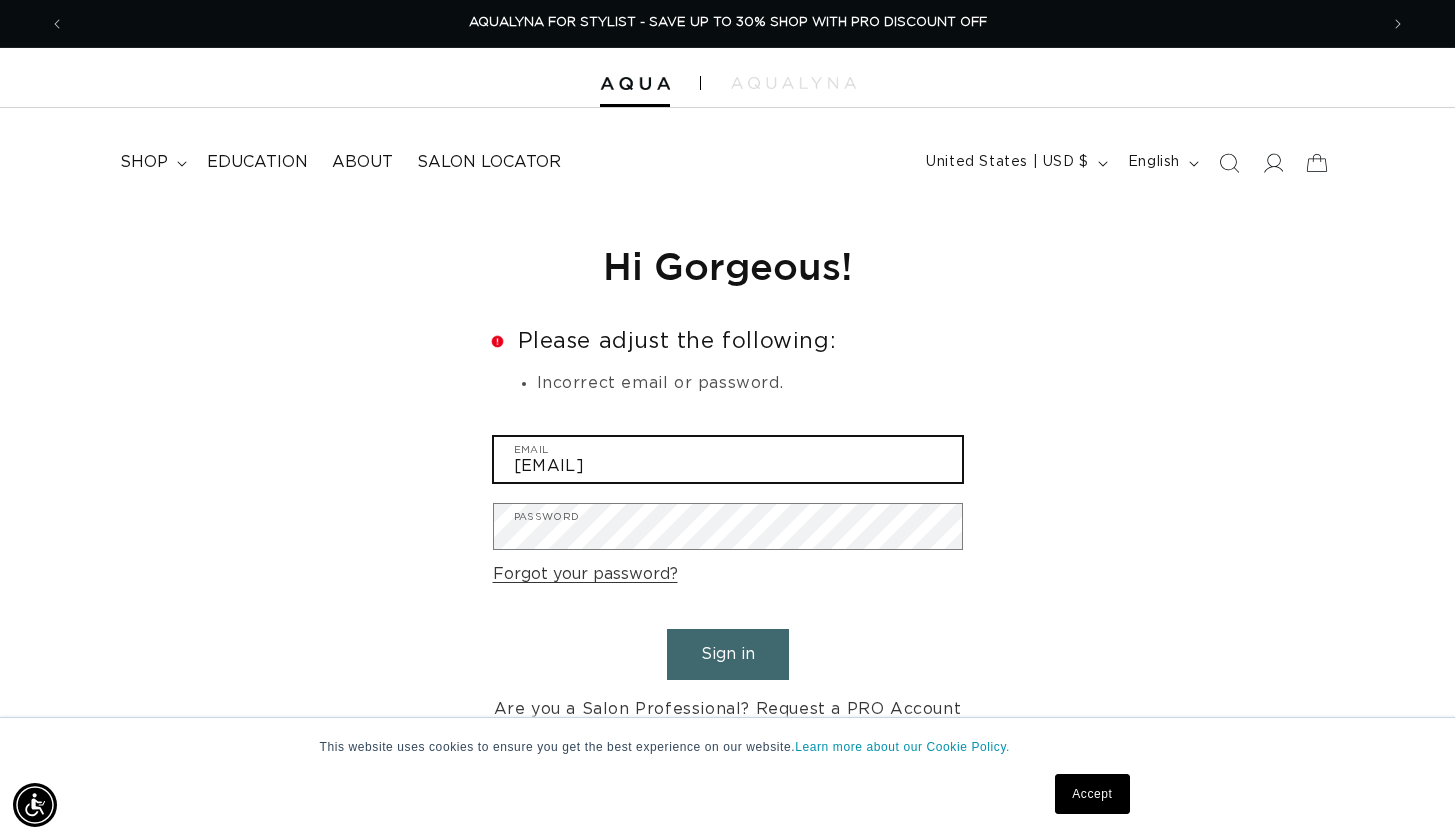 type on "erinmarie99@icloud.com" 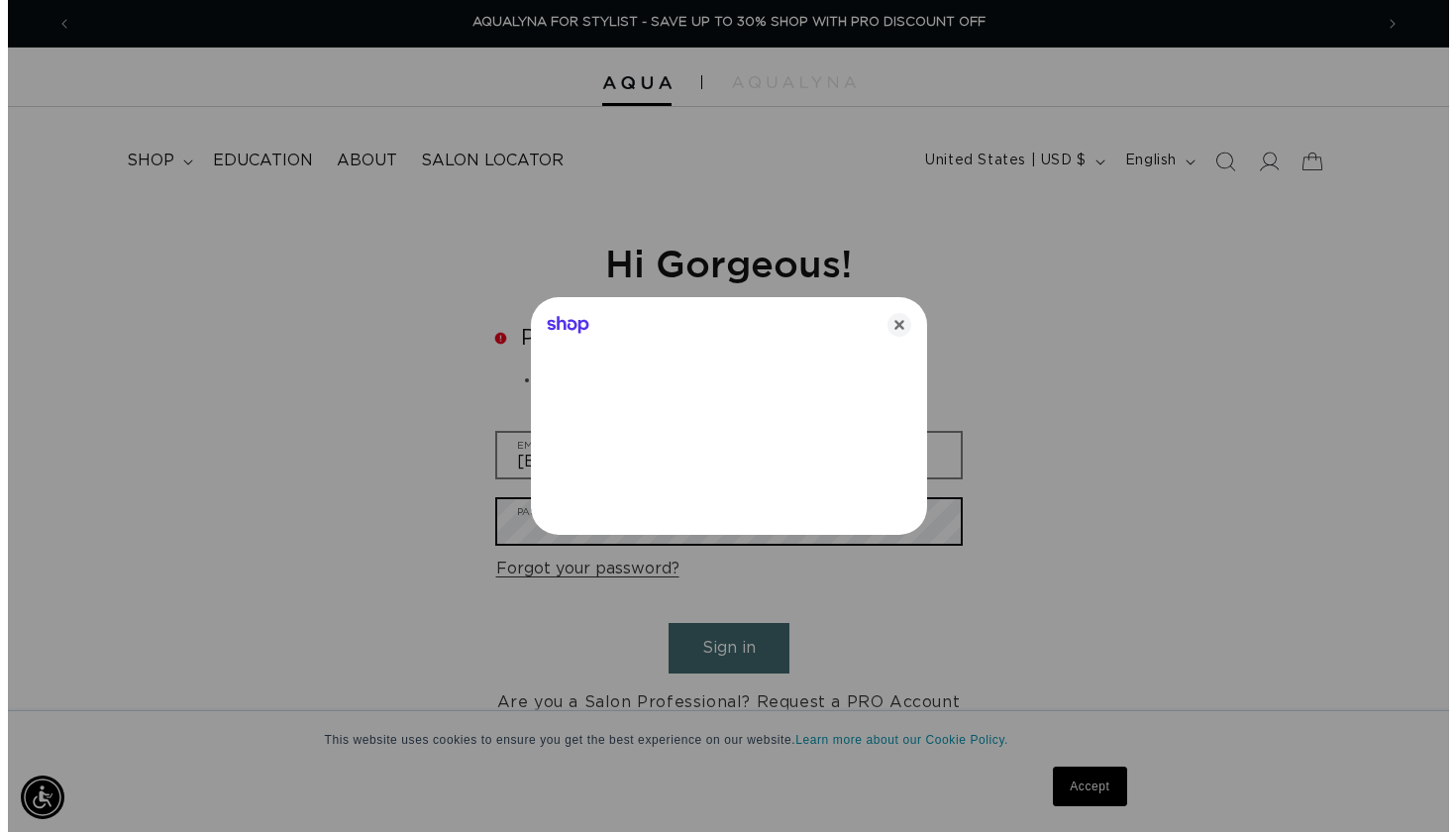 scroll, scrollTop: 0, scrollLeft: 2631, axis: horizontal 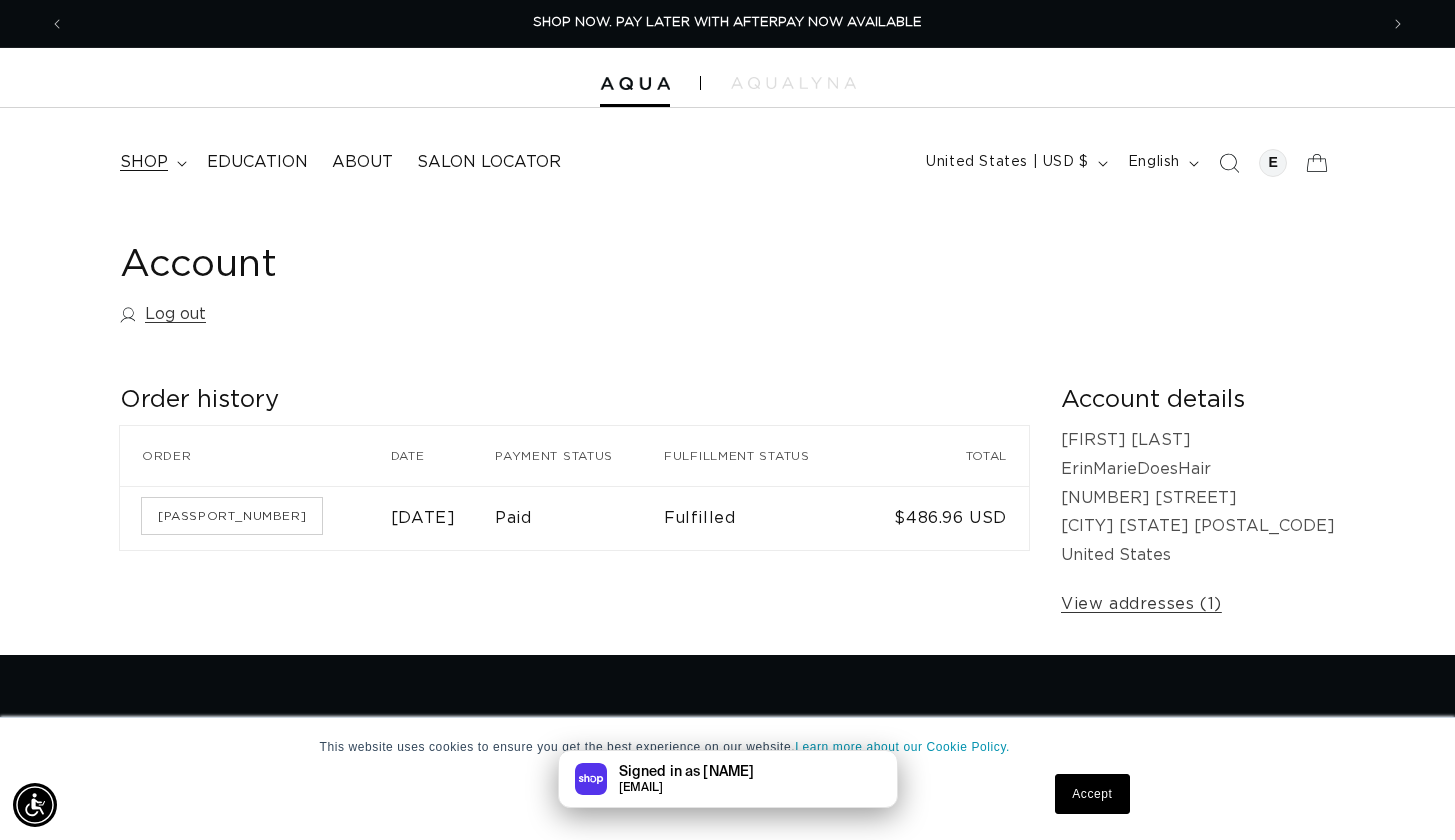 click on "shop" at bounding box center (151, 162) 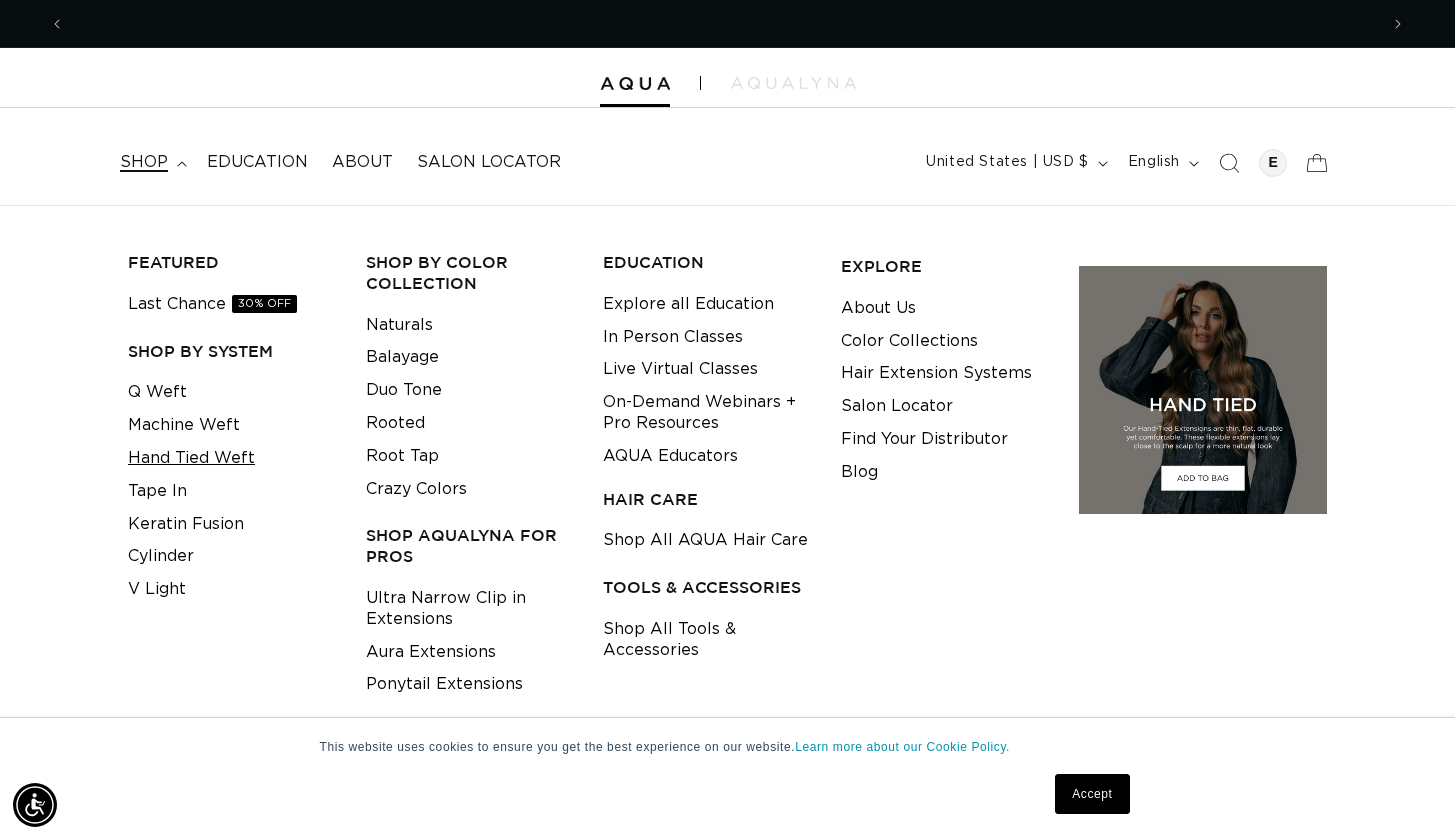 scroll, scrollTop: 0, scrollLeft: 2626, axis: horizontal 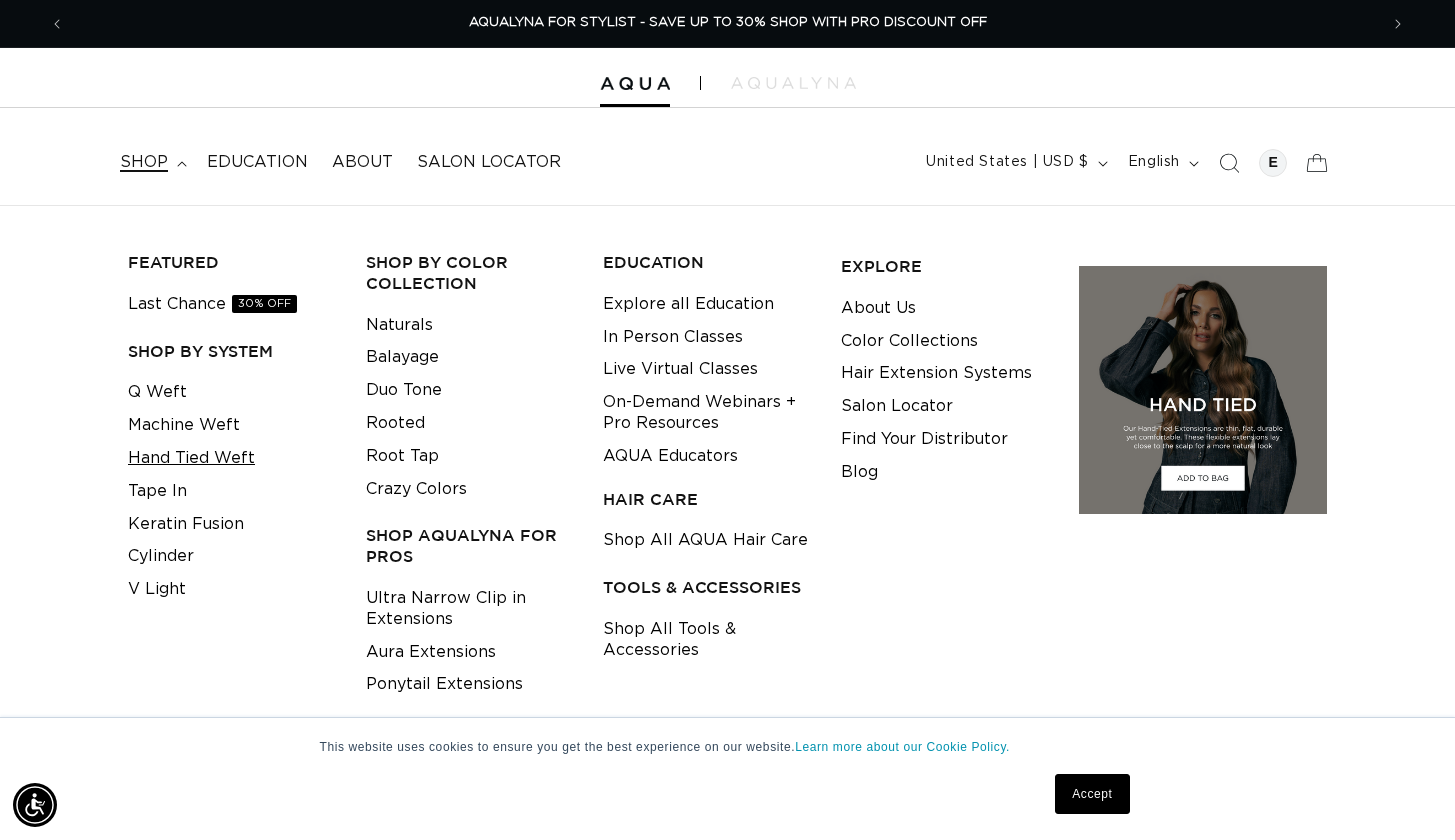 click on "Hand Tied Weft" at bounding box center [191, 458] 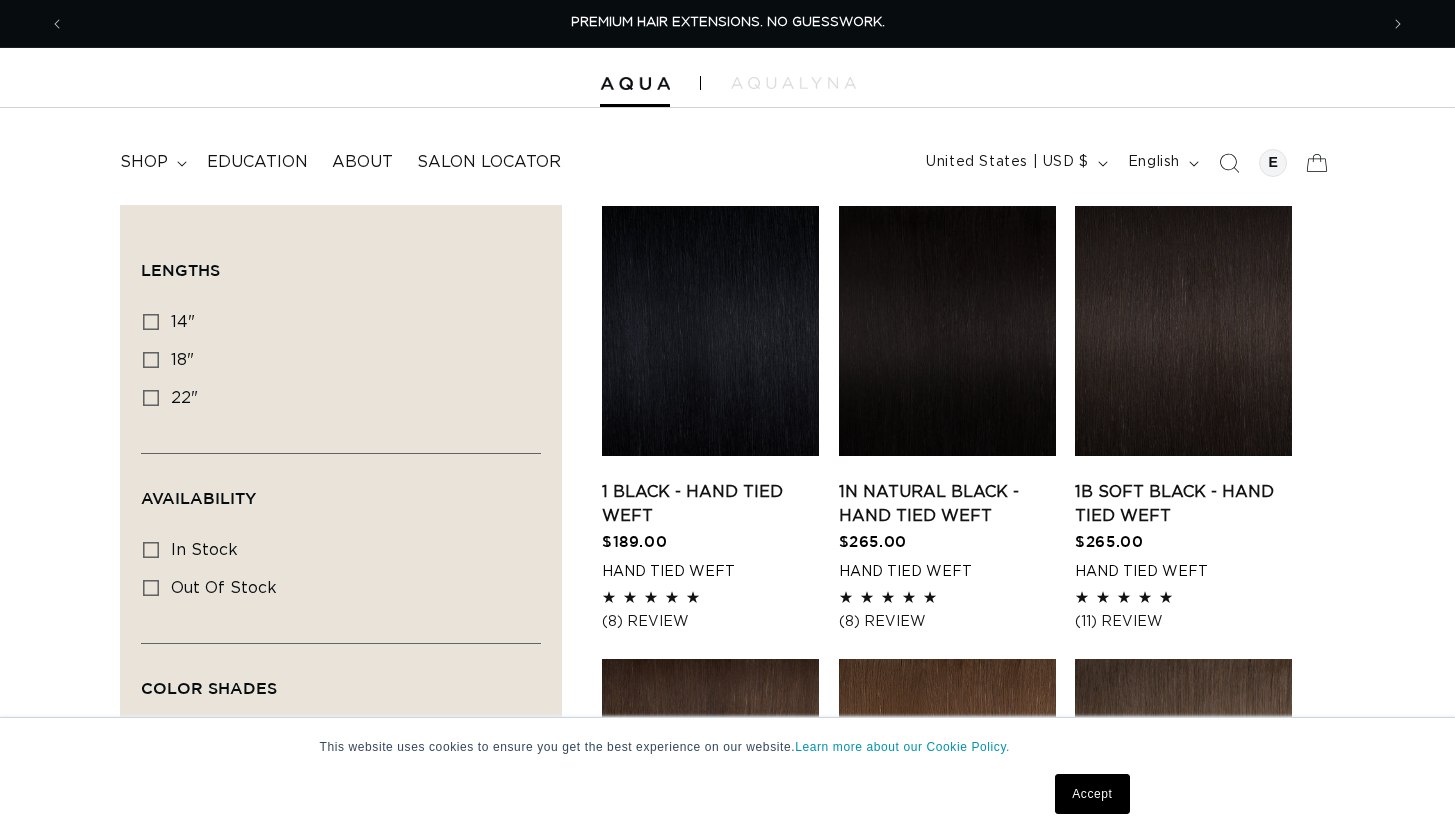scroll, scrollTop: 0, scrollLeft: 0, axis: both 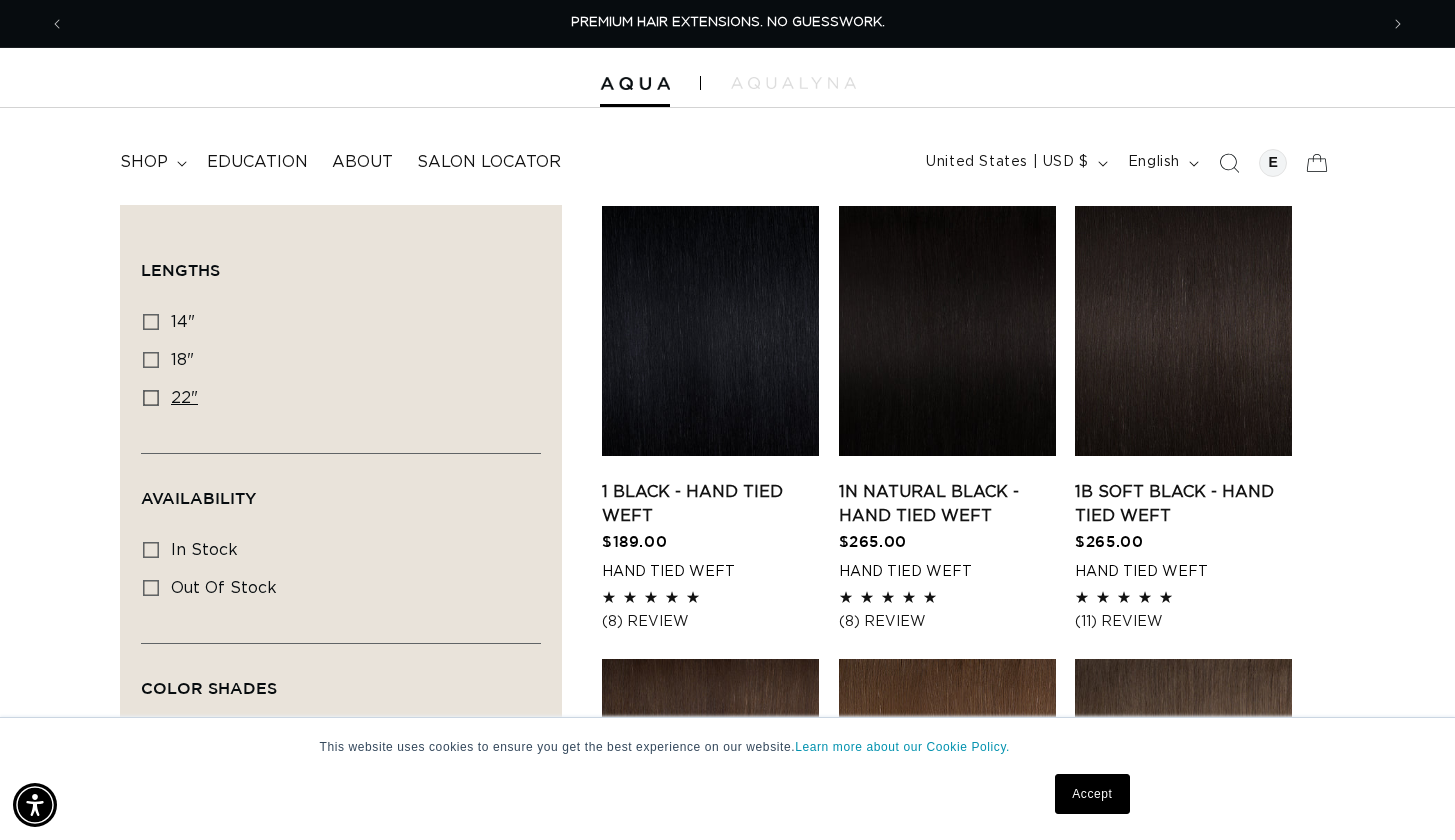 click 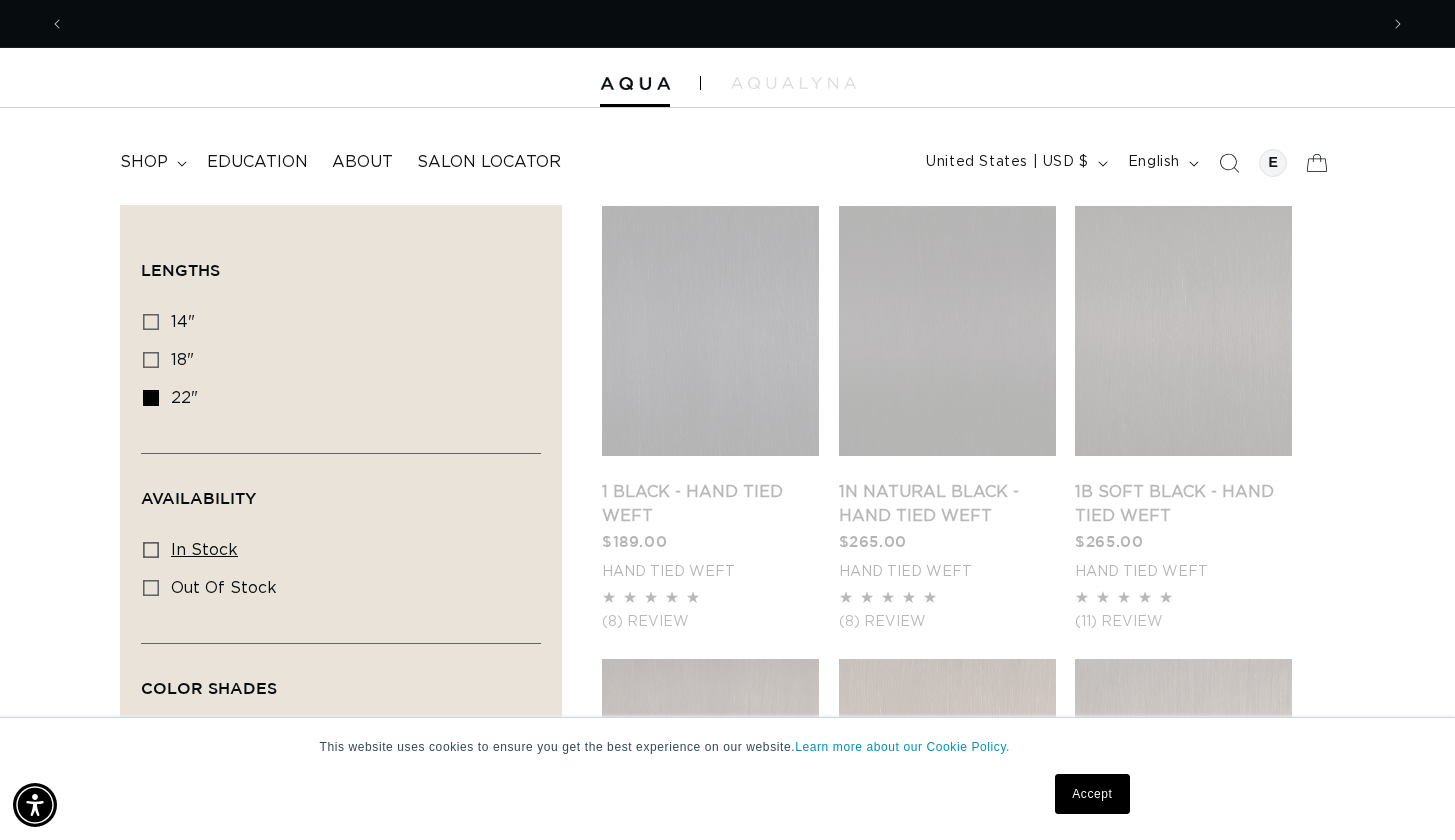 scroll, scrollTop: 0, scrollLeft: 1313, axis: horizontal 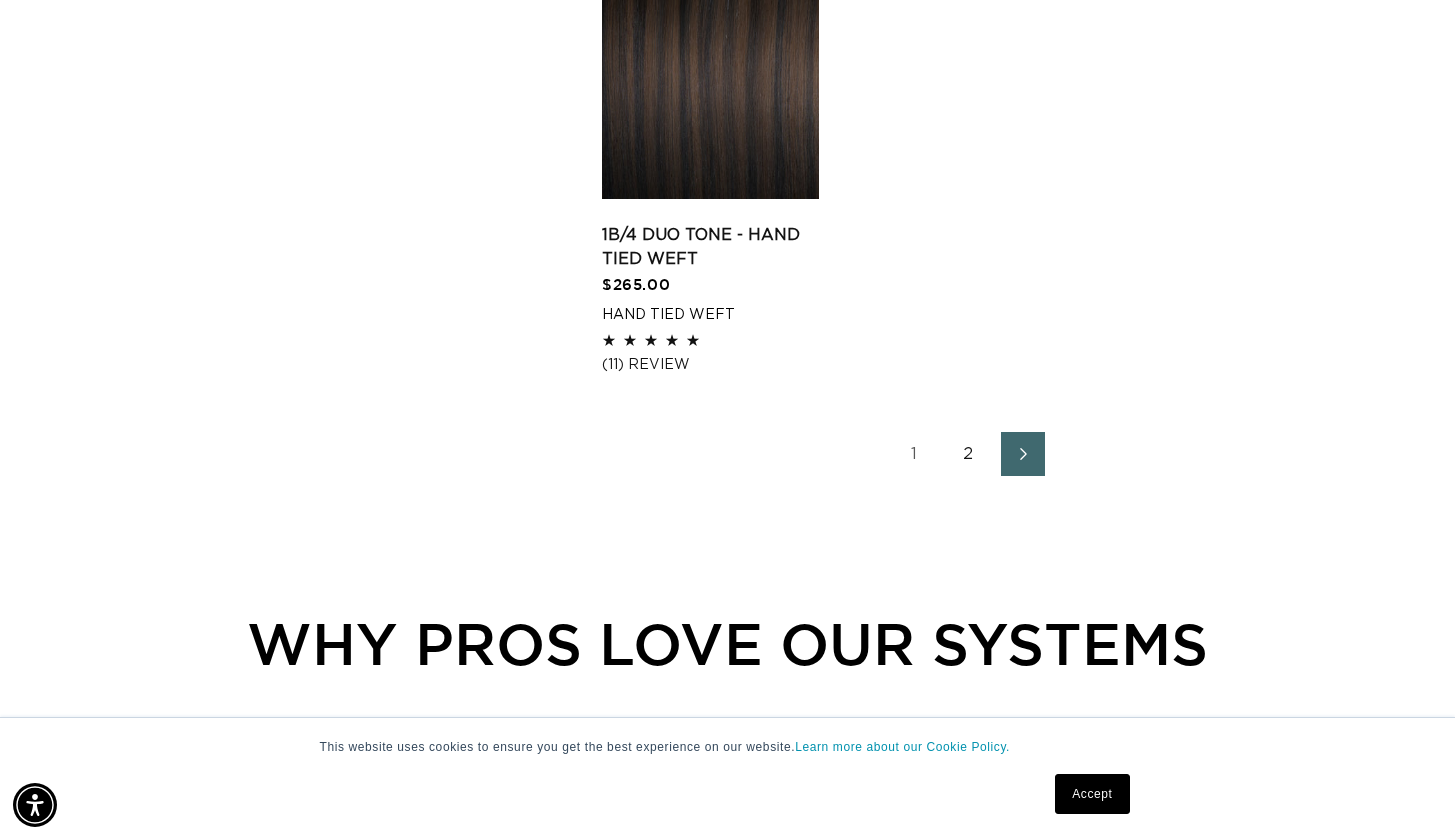 click on "2" at bounding box center [969, 454] 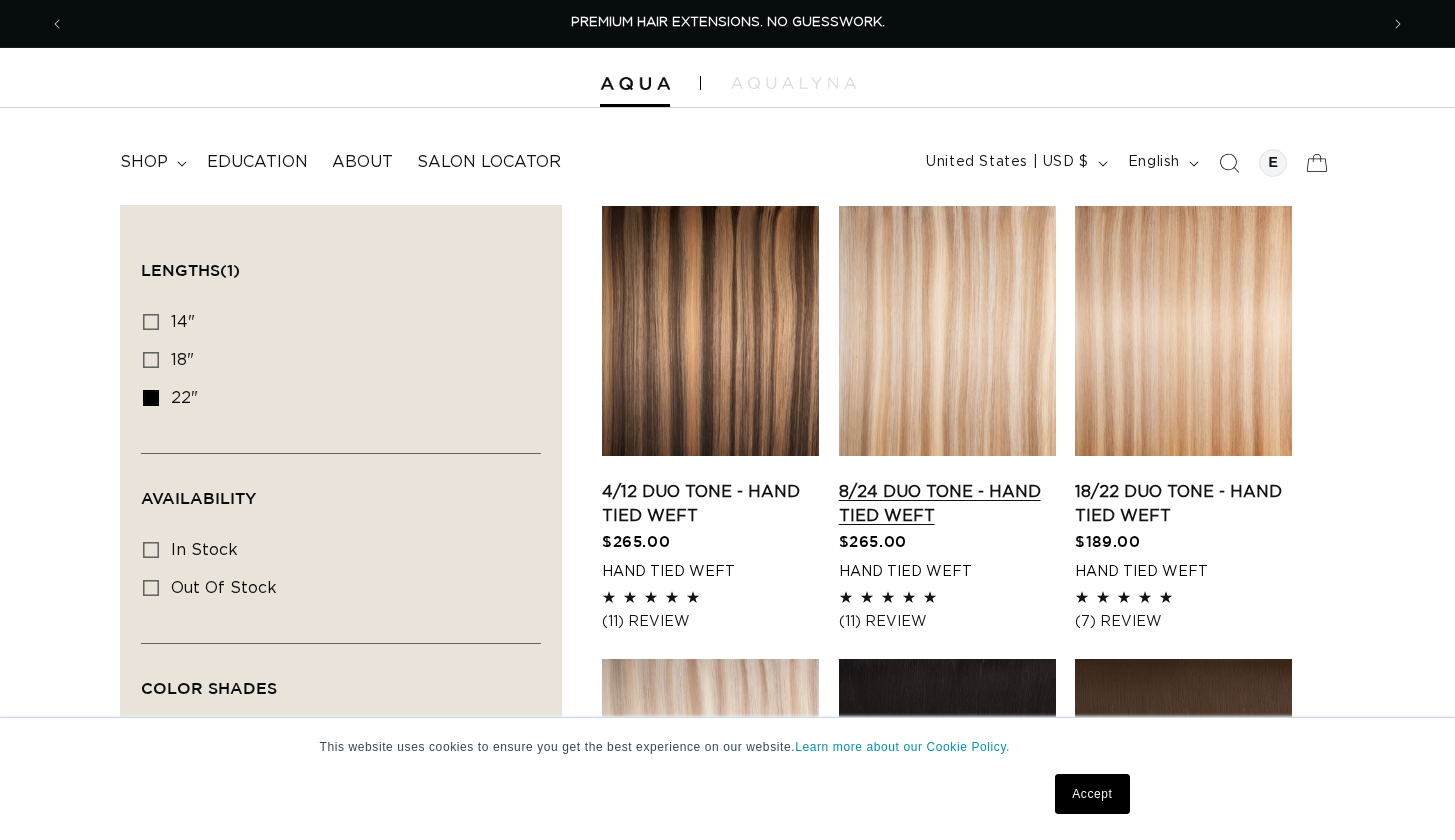 scroll, scrollTop: 0, scrollLeft: 0, axis: both 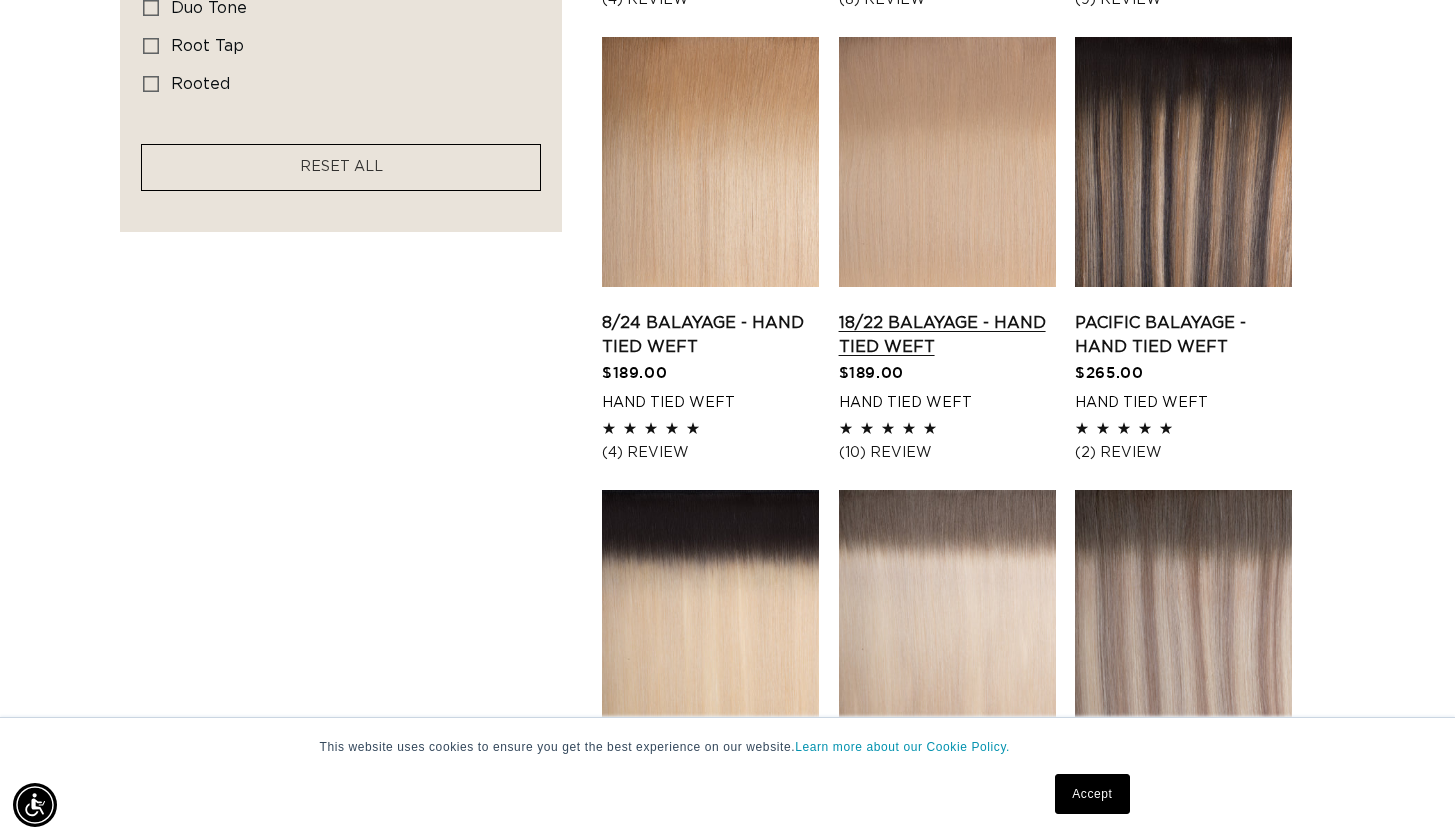 click on "18/22 Balayage - Hand Tied Weft" at bounding box center [947, 335] 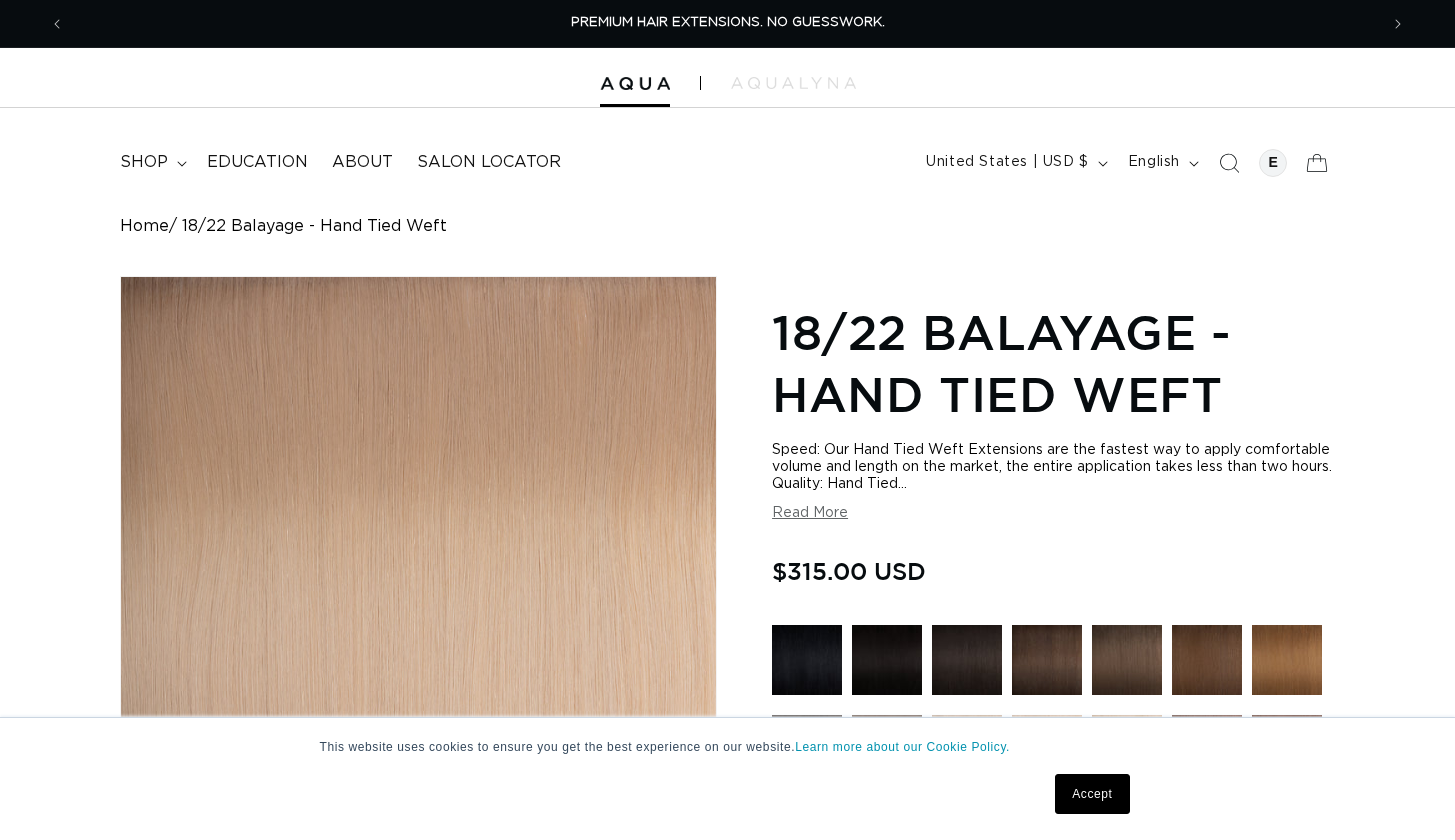 scroll, scrollTop: 0, scrollLeft: 0, axis: both 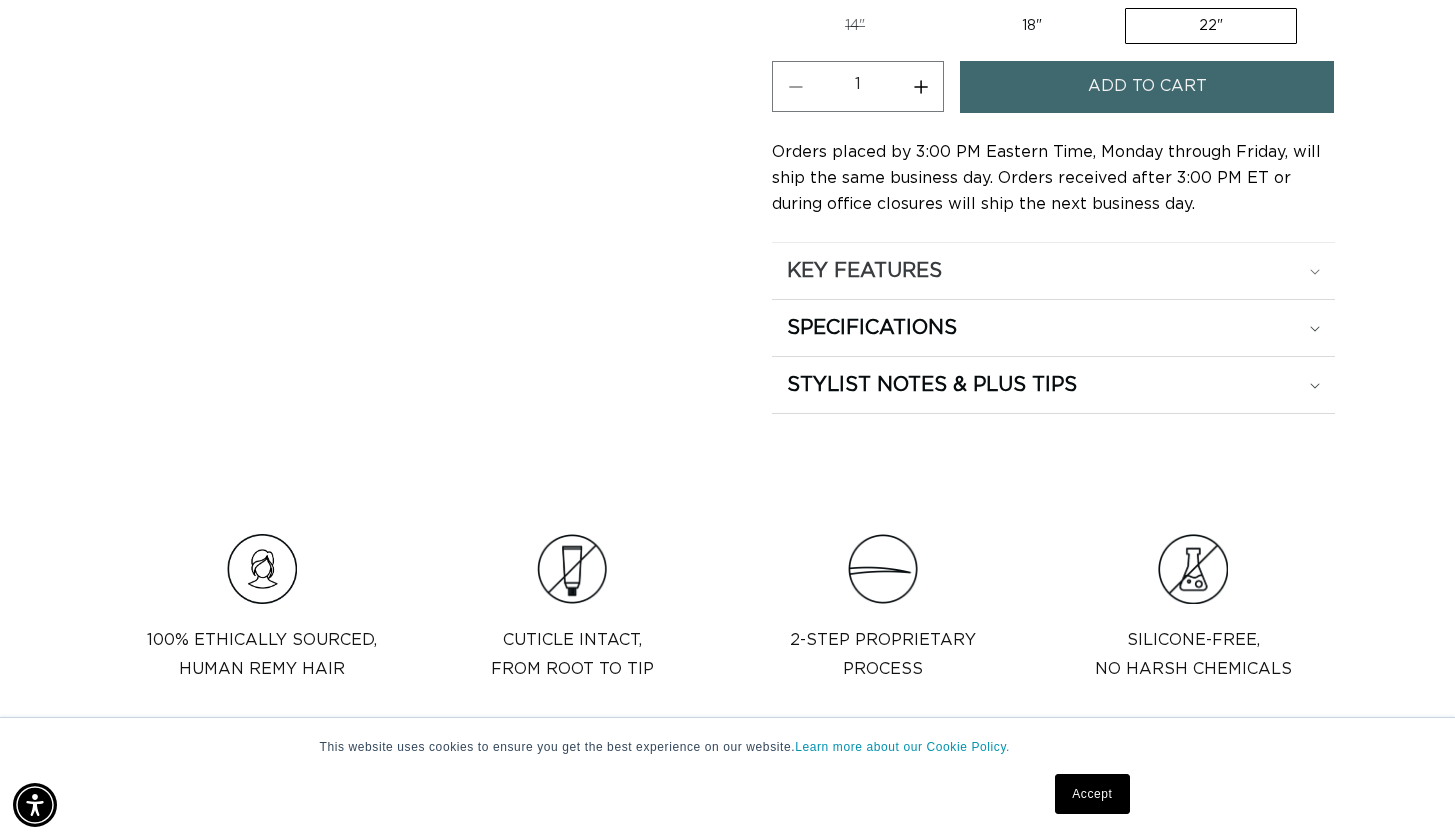 click on "KEY FEATURES" at bounding box center (1053, 271) 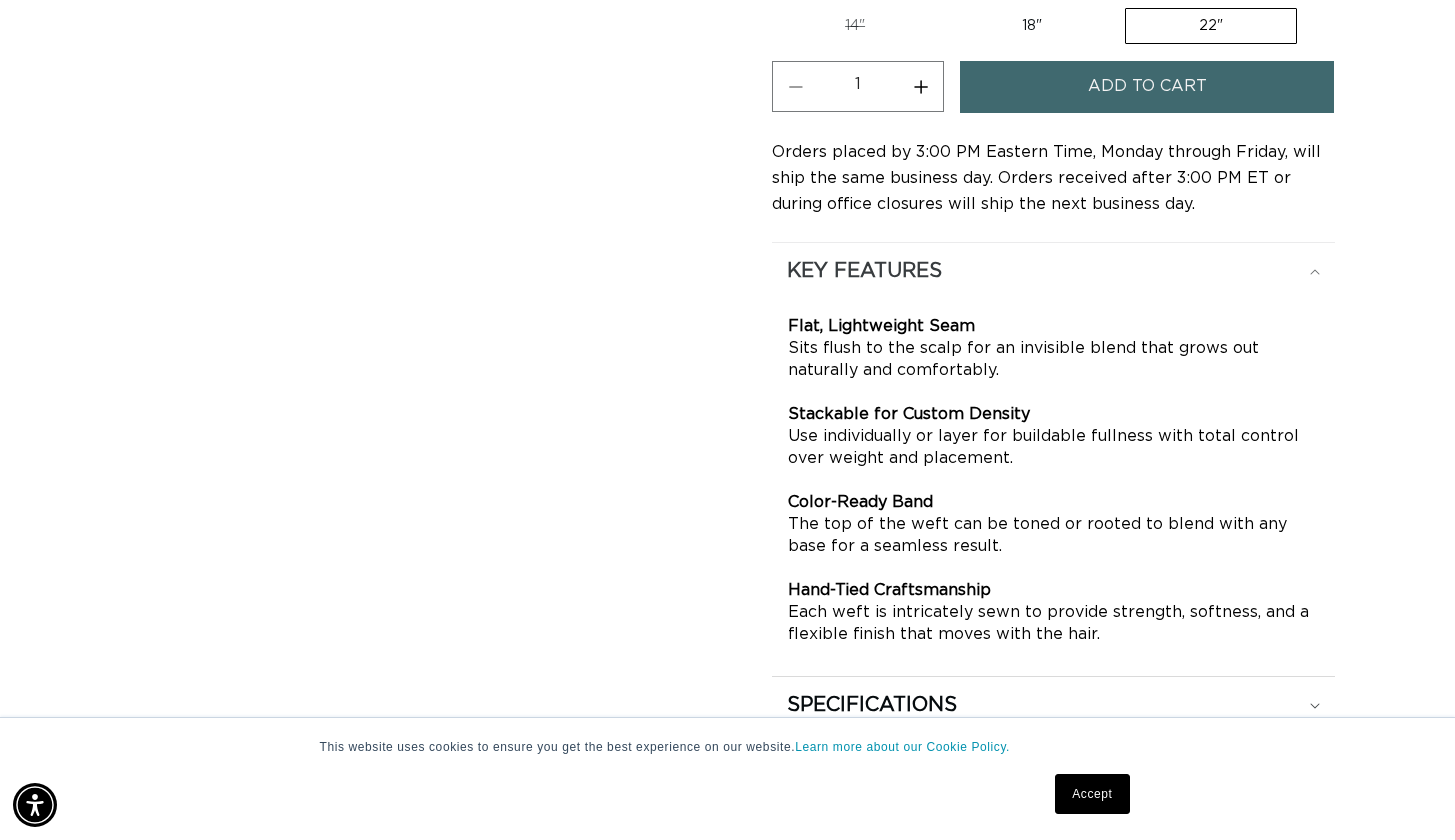 scroll, scrollTop: 0, scrollLeft: 0, axis: both 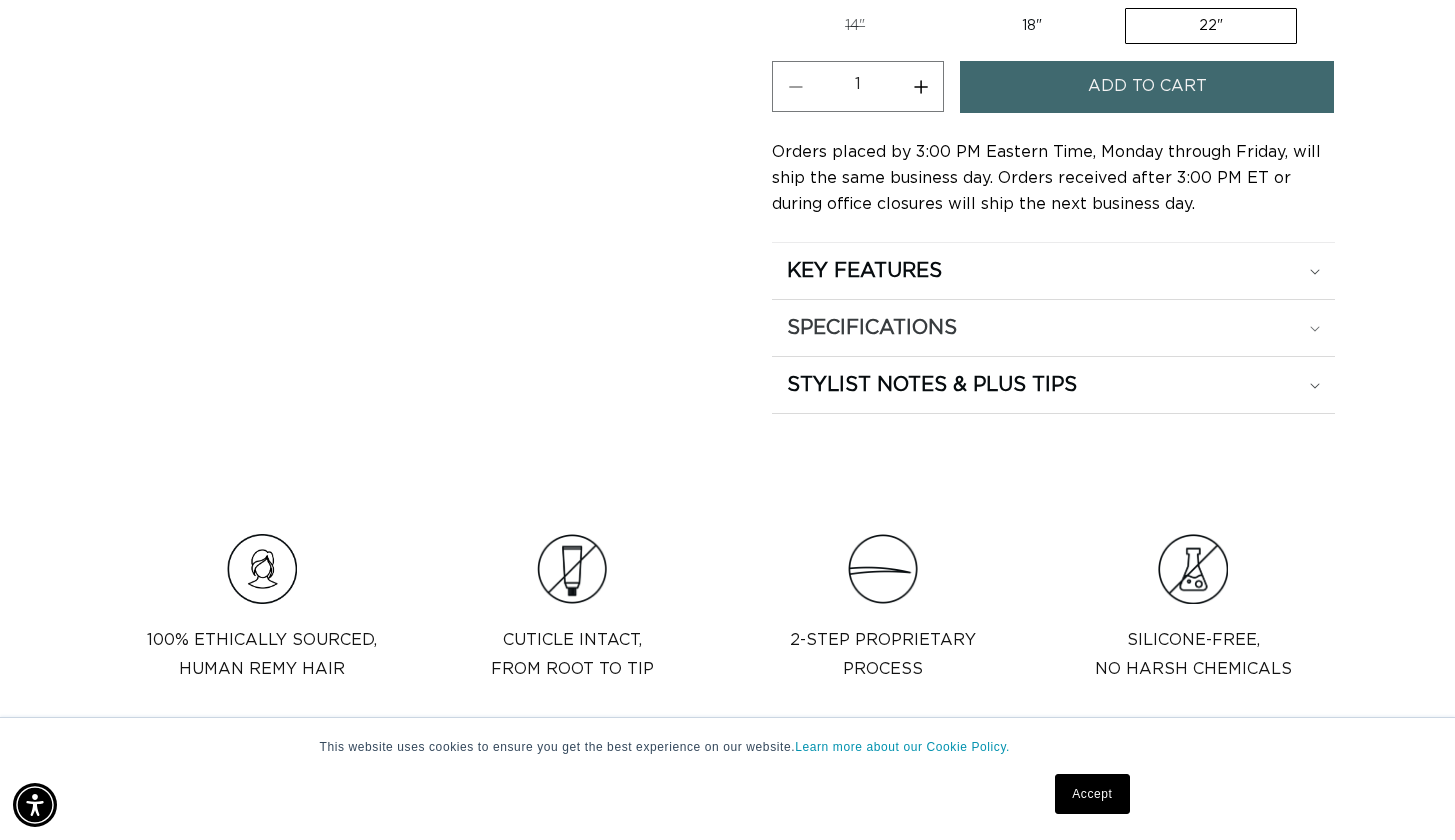 click on "SPECIFICATIONS" at bounding box center (1053, 271) 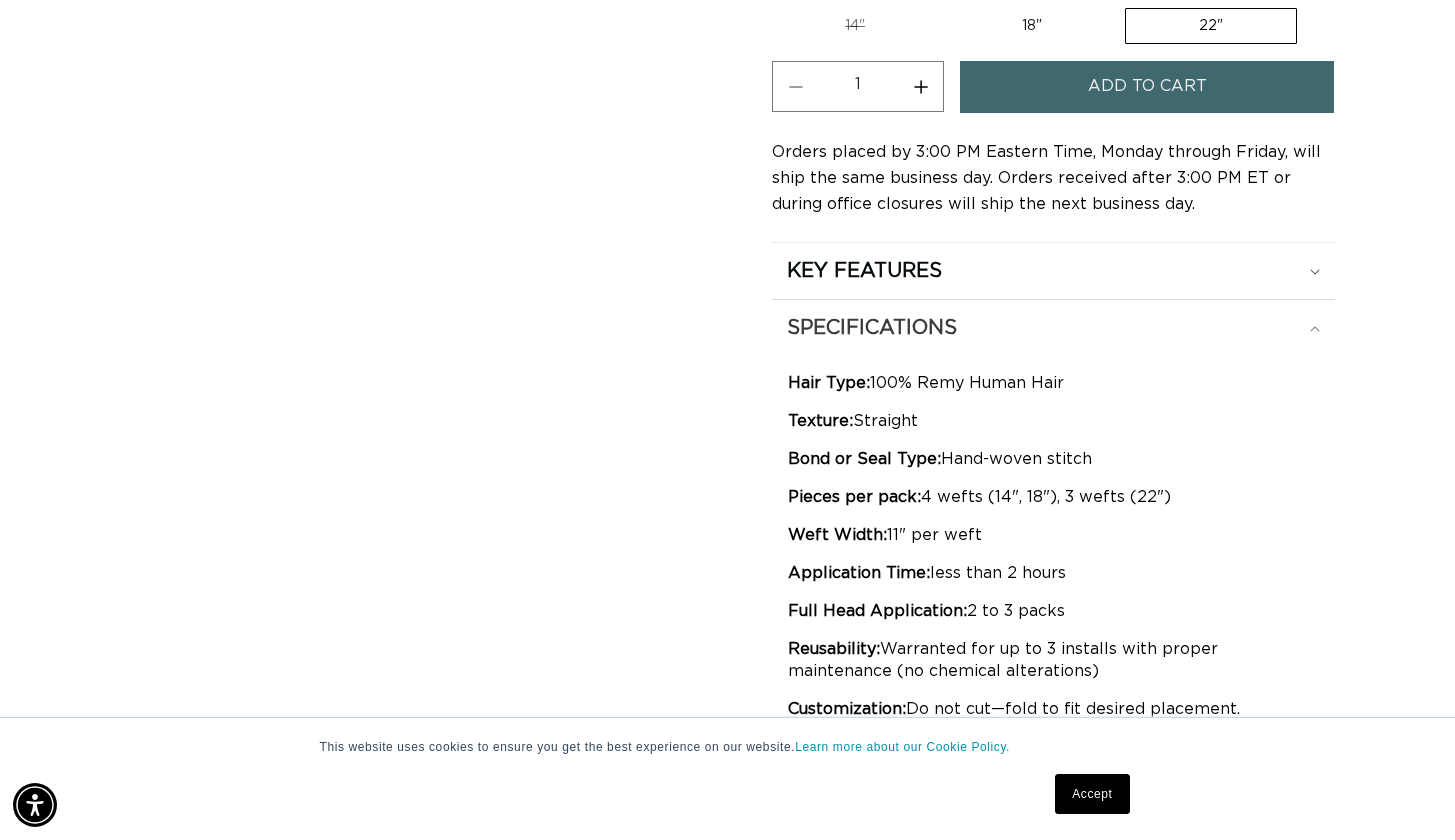 scroll, scrollTop: 0, scrollLeft: 1313, axis: horizontal 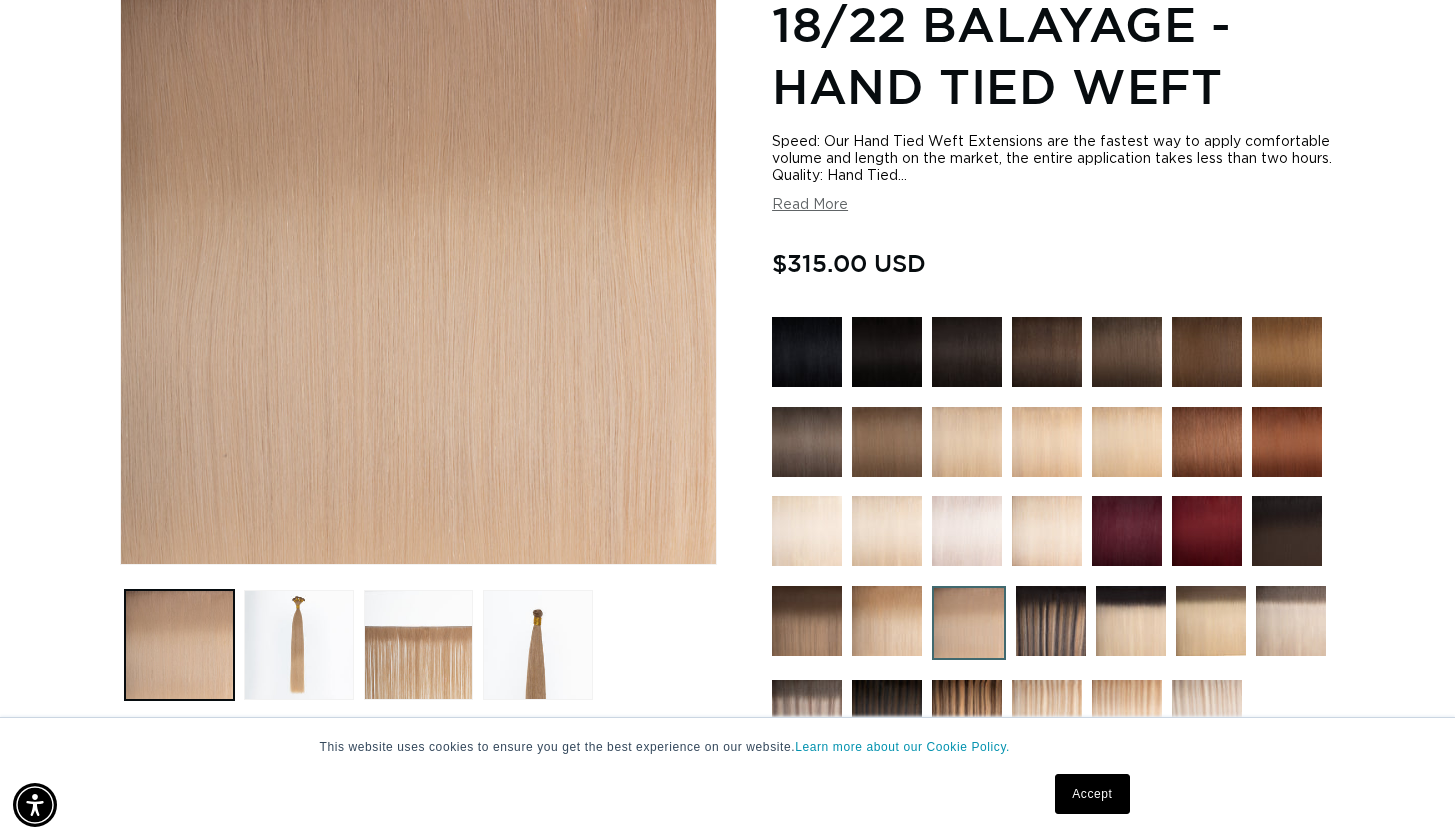 click on "18/22 Balayage - Hand Tied Weft
Speed: Our Hand Tied Weft Extensions are the fastest way to apply comfortable volume and length on the market, the entire application takes less than two hours. Quality: Hand Tied...
Speed:  Our Hand Tied Weft Extensions are the fastest way to apply comfortable volume and length on the market, the entire application  takes less than two hours.
Quality:  Hand Tied Weft Hair Extensions are made with 100% Human Remy hair (we never ever blend any synthetic hair or non-Remy hair into any of our extensions).
Comfortable:  There's a reason your clients love this method, the wefts lay close to the scalp and feel the most natural.
Seamless:  You'll find many color options to make our extensions seamless in feel and color. Choose from Balayage, Duo Tone, Root Tap, Rooted and Natural Colors in our Hand Tied Weft Extensions." at bounding box center [1053, 598] 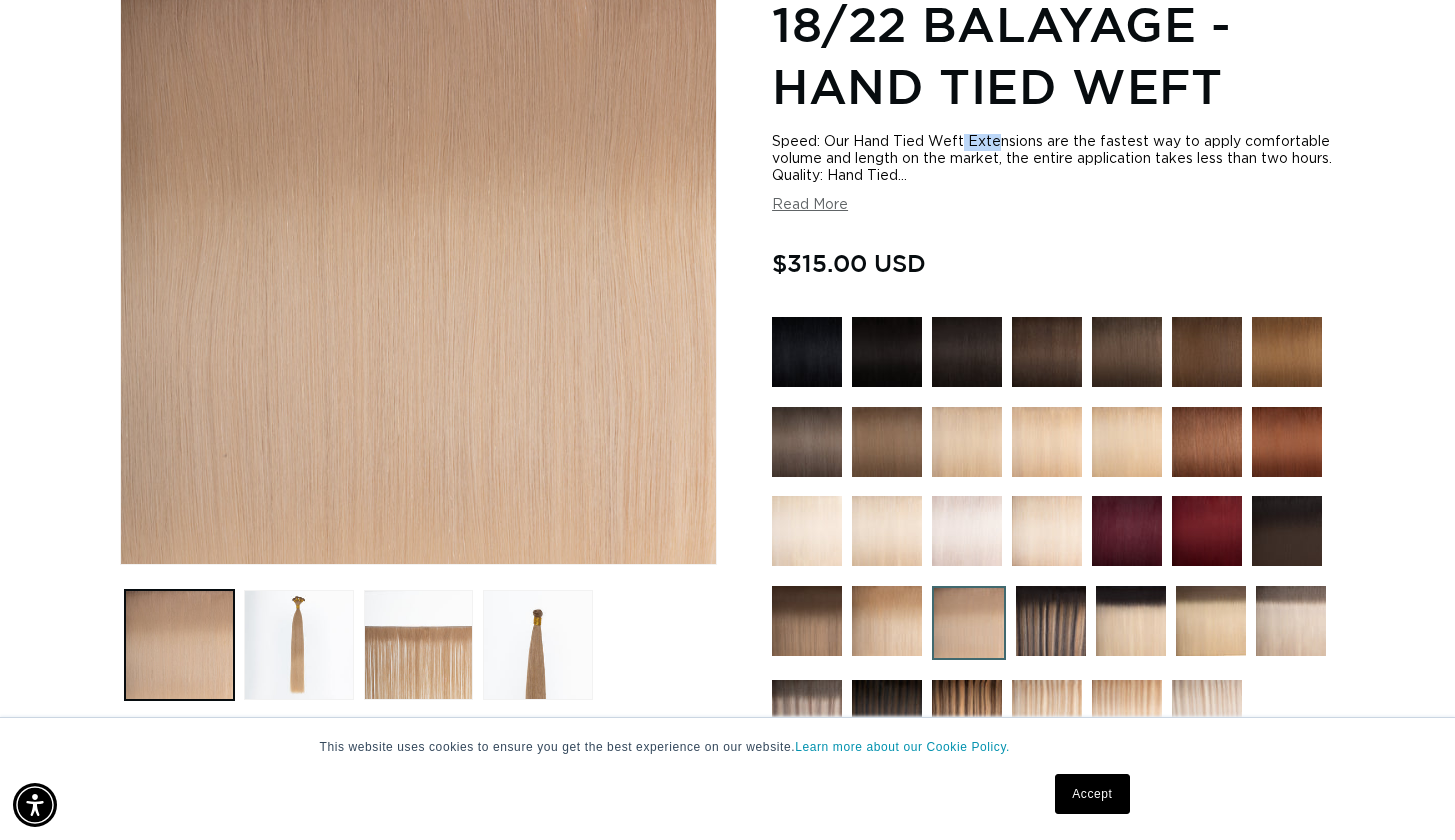 click on "18/22 Balayage - Hand Tied Weft
Speed: Our Hand Tied Weft Extensions are the fastest way to apply comfortable volume and length on the market, the entire application takes less than two hours. Quality: Hand Tied...
Speed:  Our Hand Tied Weft Extensions are the fastest way to apply comfortable volume and length on the market, the entire application  takes less than two hours.
Quality:  Hand Tied Weft Hair Extensions are made with 100% Human Remy hair (we never ever blend any synthetic hair or non-Remy hair into any of our extensions).
Comfortable:  There's a reason your clients love this method, the wefts lay close to the scalp and feel the most natural.
Seamless:  You'll find many color options to make our extensions seamless in feel and color. Choose from Balayage, Duo Tone, Root Tap, Rooted and Natural Colors in our Hand Tied Weft Extensions." at bounding box center (1053, 598) 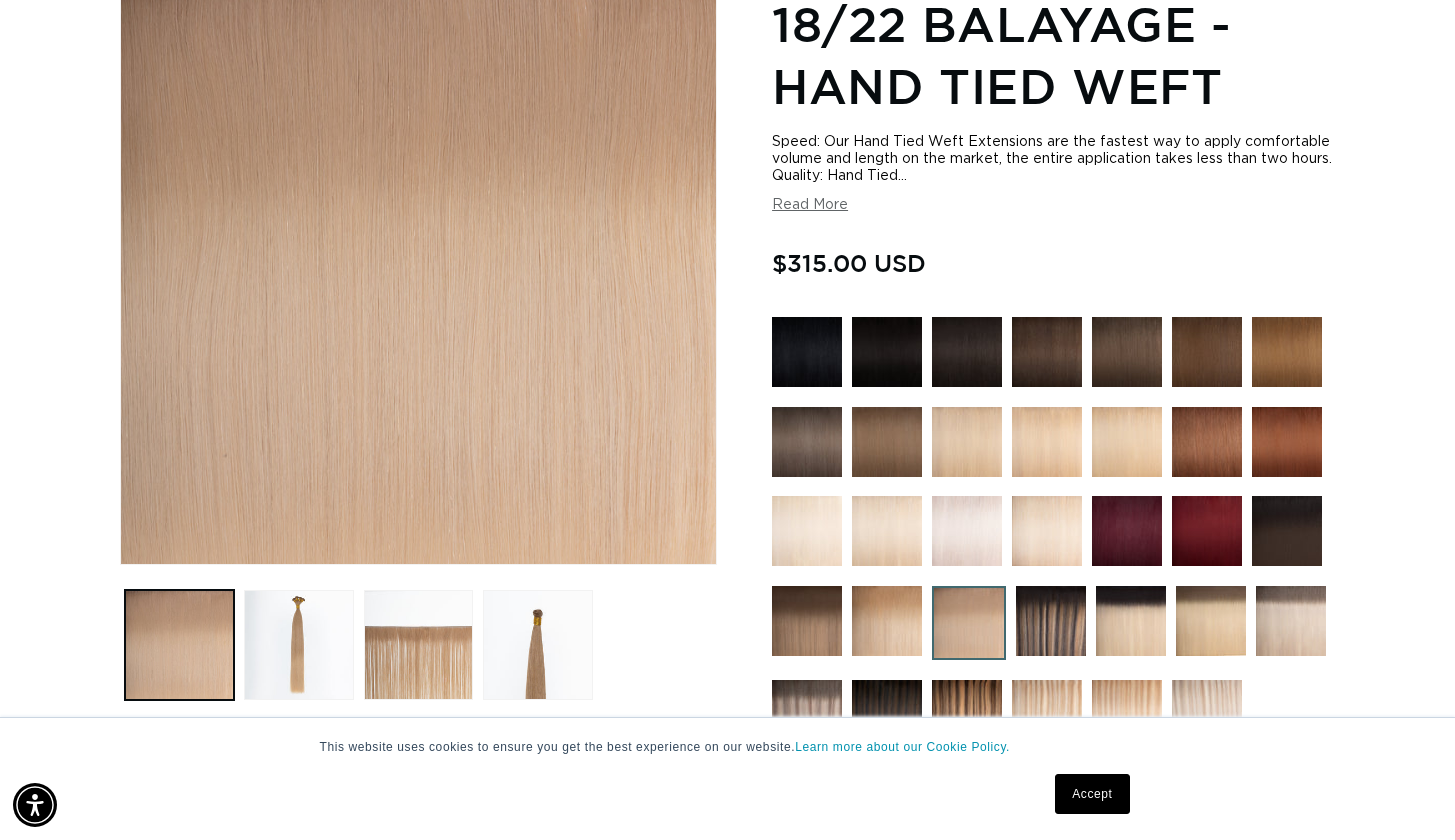click on "18/22 Balayage - Hand Tied Weft
Speed: Our Hand Tied Weft Extensions are the fastest way to apply comfortable volume and length on the market, the entire application takes less than two hours. Quality: Hand Tied...
Speed:  Our Hand Tied Weft Extensions are the fastest way to apply comfortable volume and length on the market, the entire application  takes less than two hours.
Quality:  Hand Tied Weft Hair Extensions are made with 100% Human Remy hair (we never ever blend any synthetic hair or non-Remy hair into any of our extensions).
Comfortable:  There's a reason your clients love this method, the wefts lay close to the scalp and feel the most natural.
Seamless:  You'll find many color options to make our extensions seamless in feel and color. Choose from Balayage, Duo Tone, Root Tap, Rooted and Natural Colors in our Hand Tied Weft Extensions." at bounding box center [1053, 598] 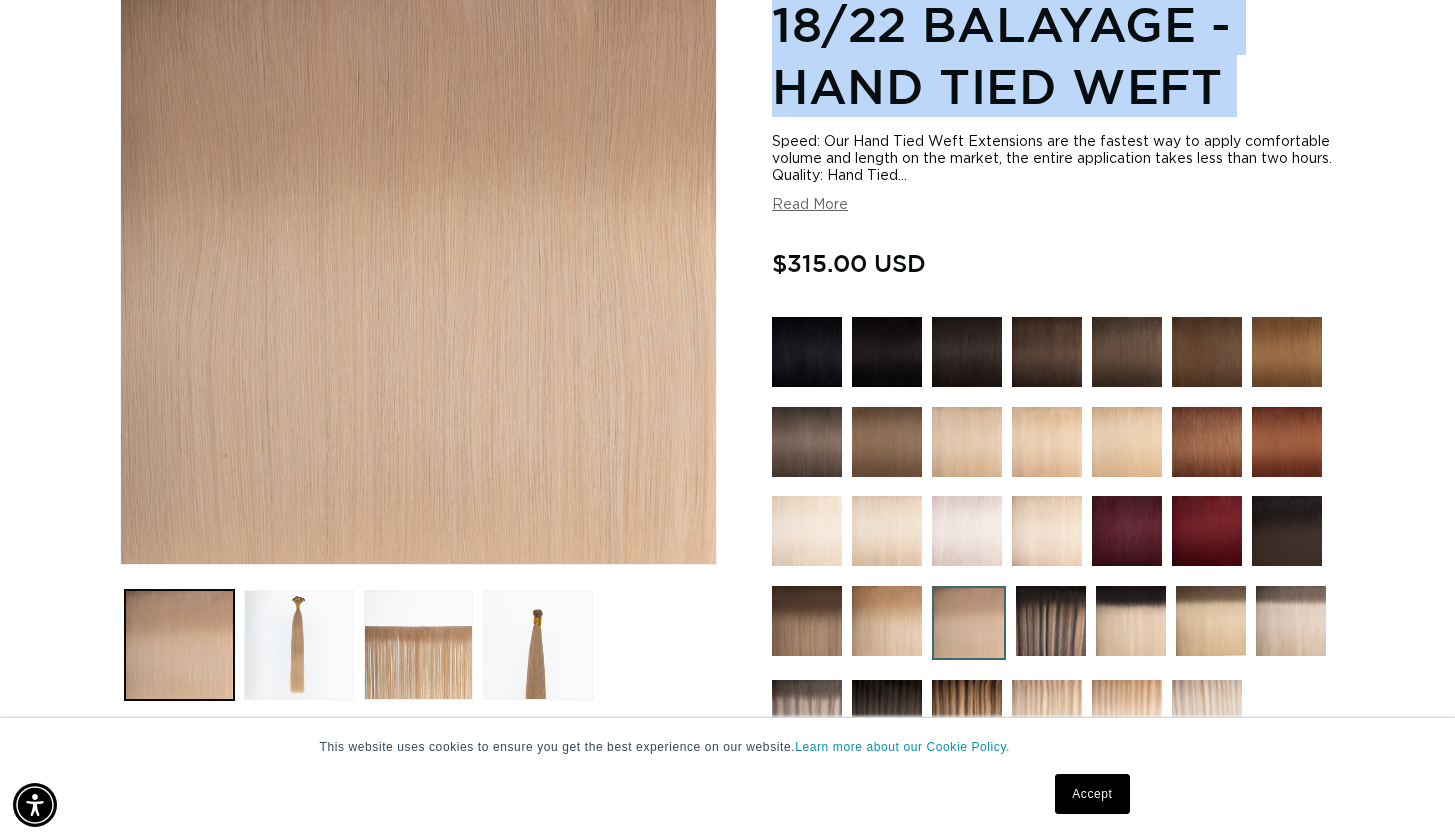 click on "18/22 Balayage - Hand Tied Weft" at bounding box center (1053, 55) 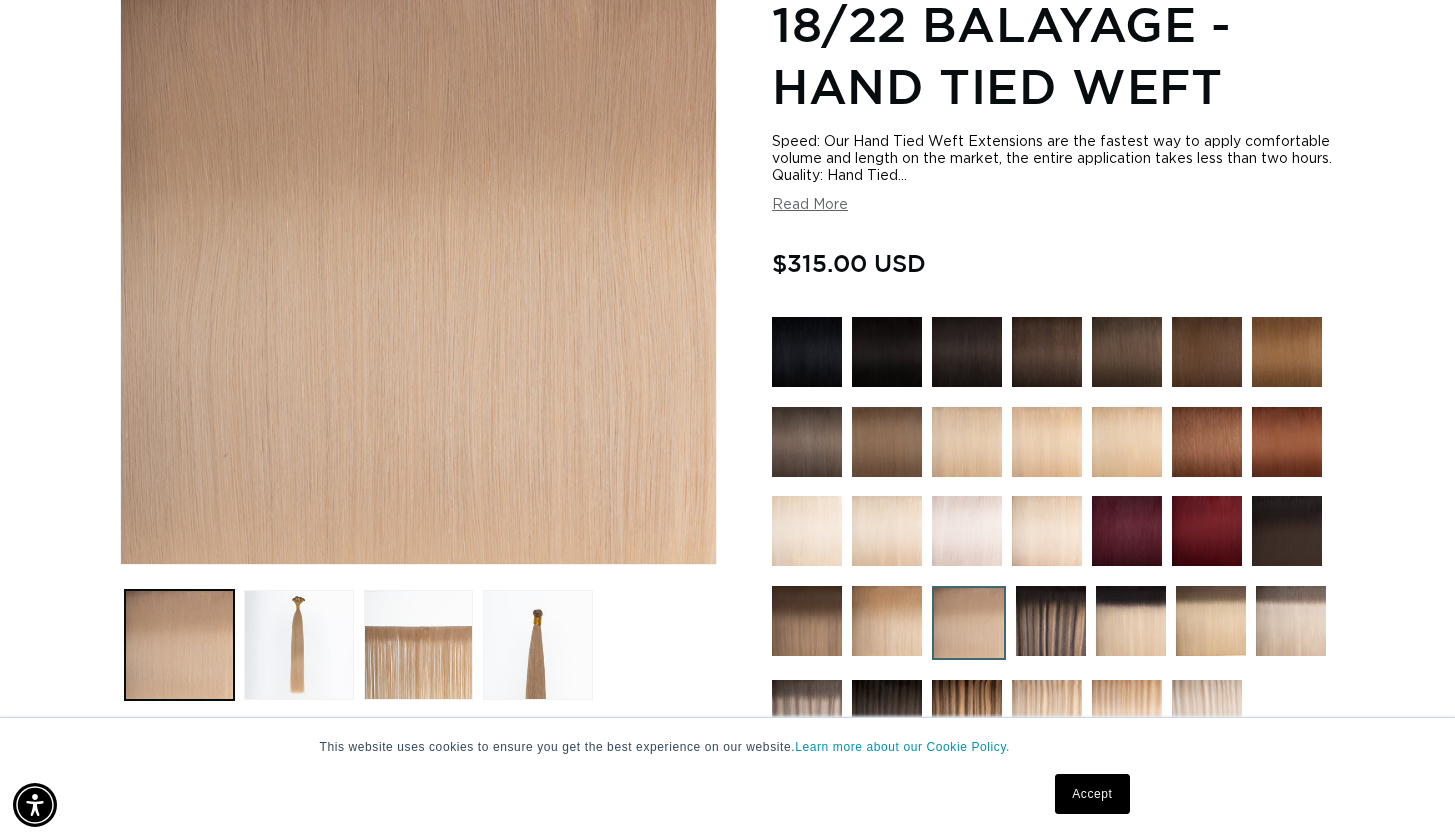click on "Home
18/22 Balayage - Hand Tied Weft
Skip to product information
Open media 1 in modal
Open media 2 in modal
Open media 3 in modal
Open media 4 in modal
1
/
of
4" at bounding box center (727, 559) 